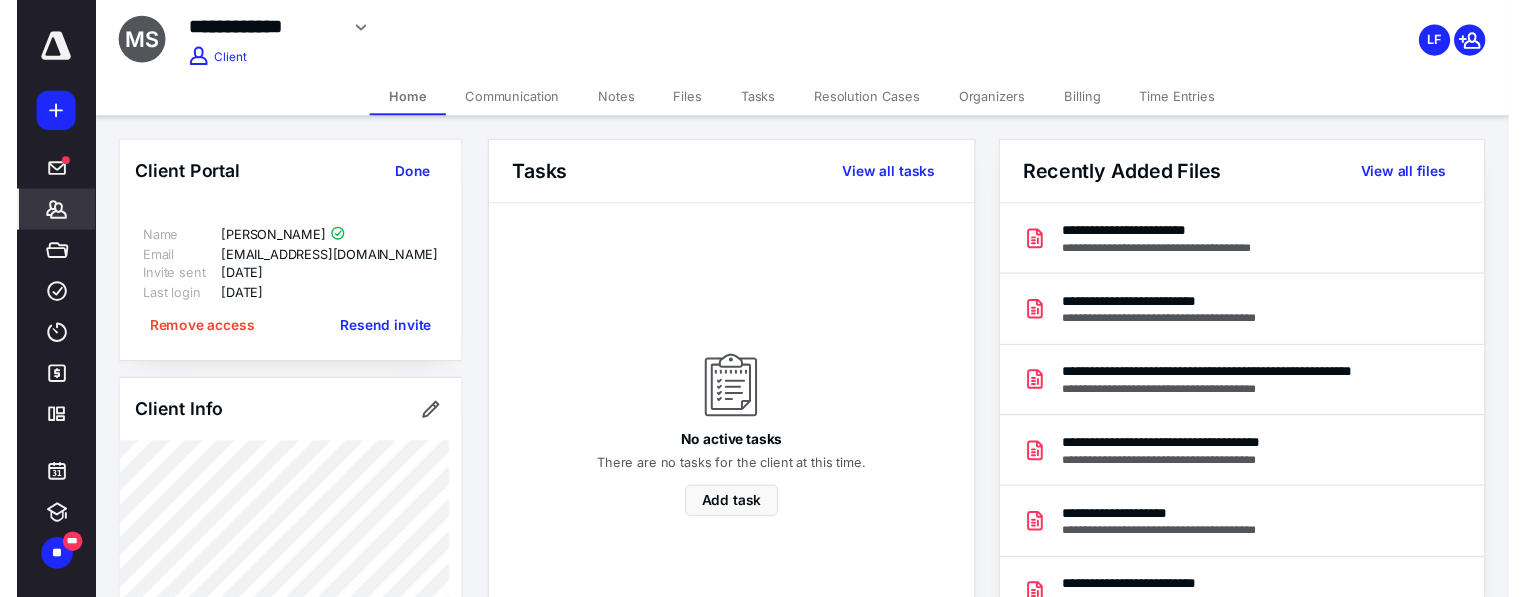 scroll, scrollTop: 0, scrollLeft: 0, axis: both 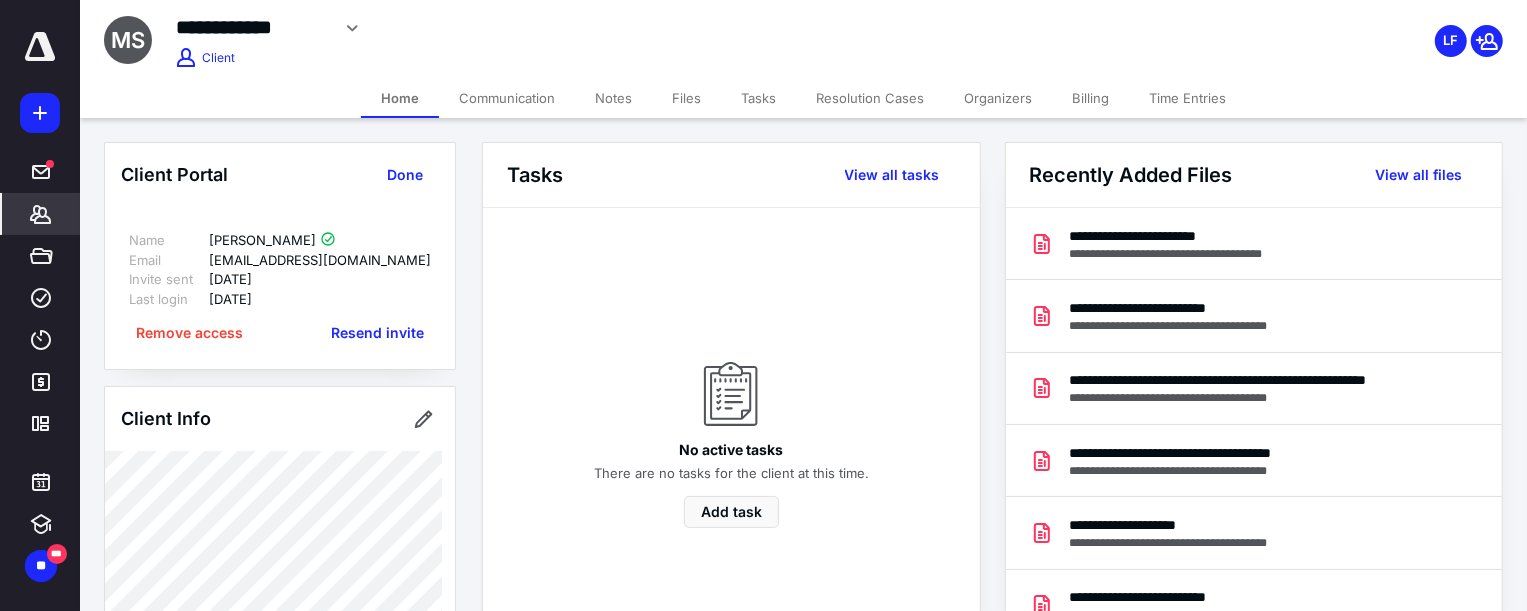 drag, startPoint x: 672, startPoint y: 567, endPoint x: 656, endPoint y: 567, distance: 16 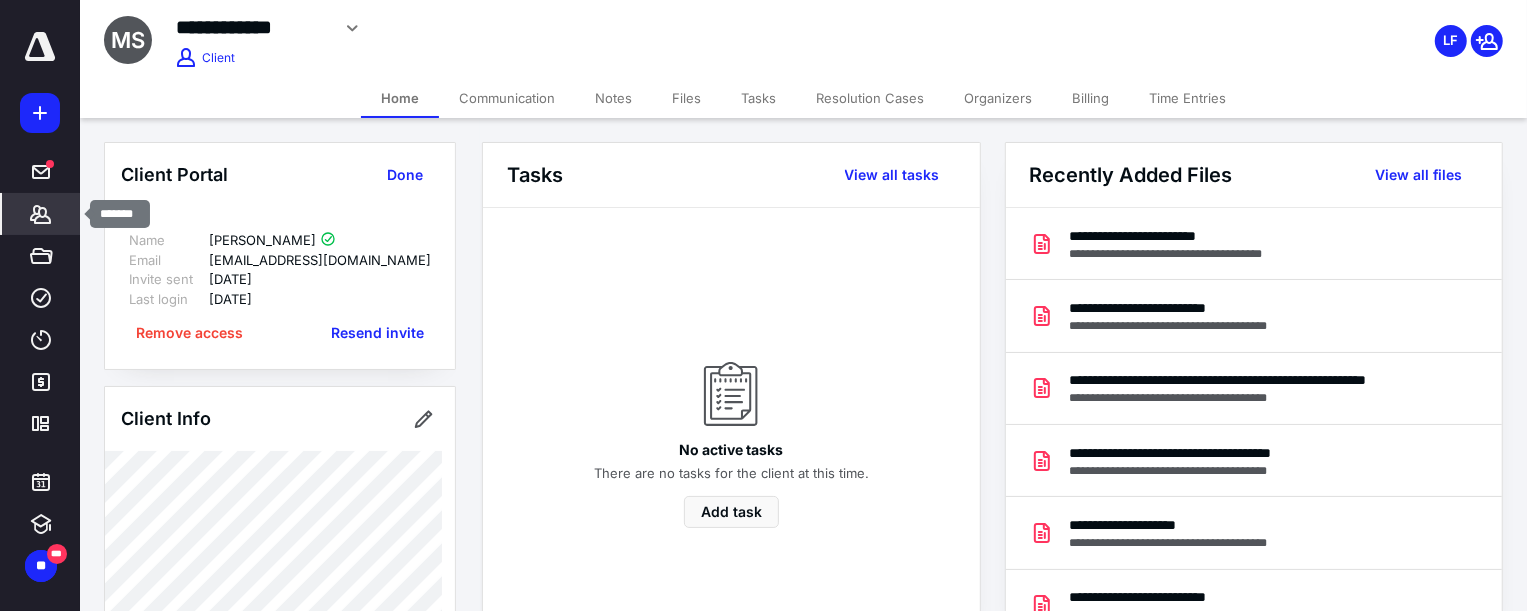 click on "*******" at bounding box center (41, 214) 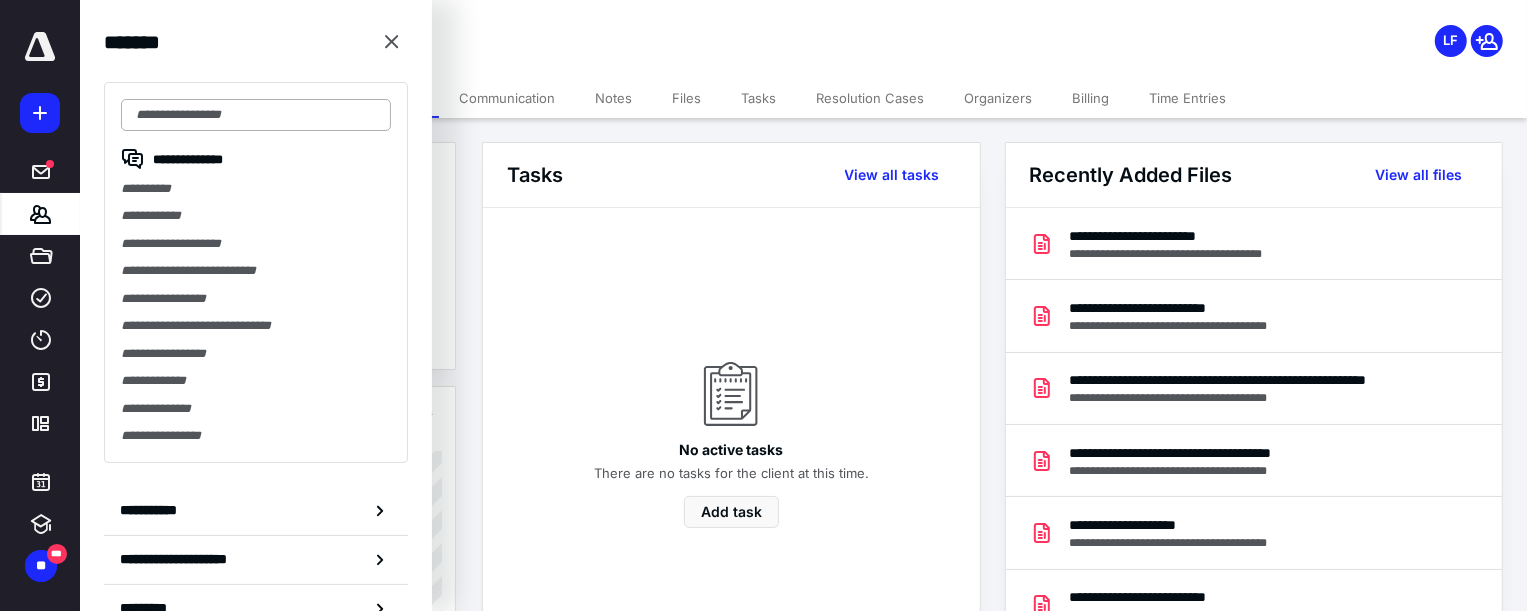 click at bounding box center (256, 115) 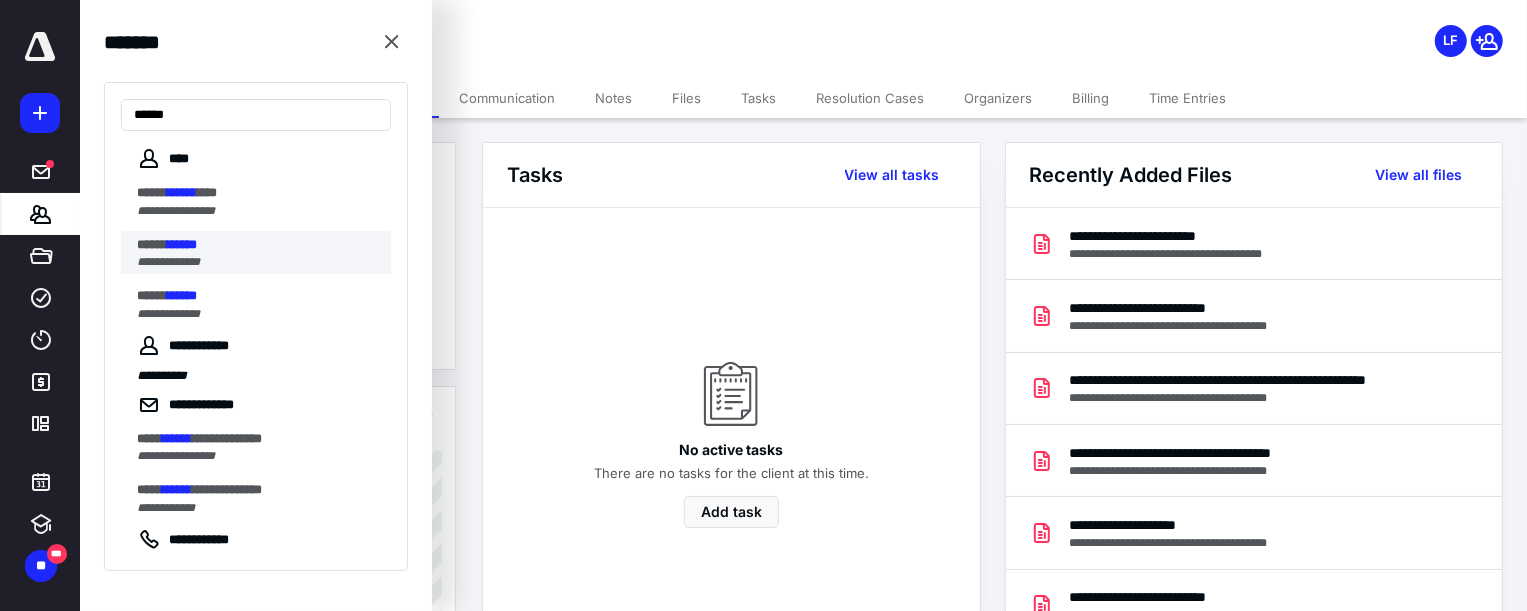 type on "******" 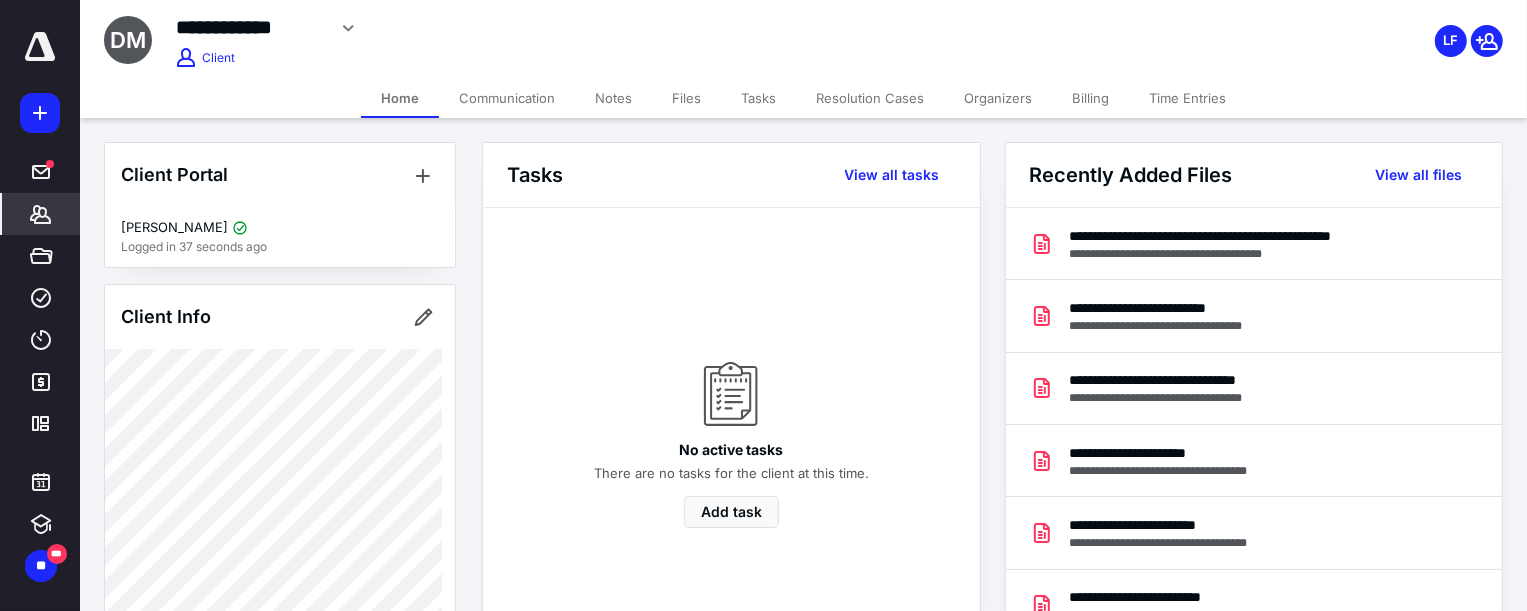 click on "Tasks" at bounding box center [758, 98] 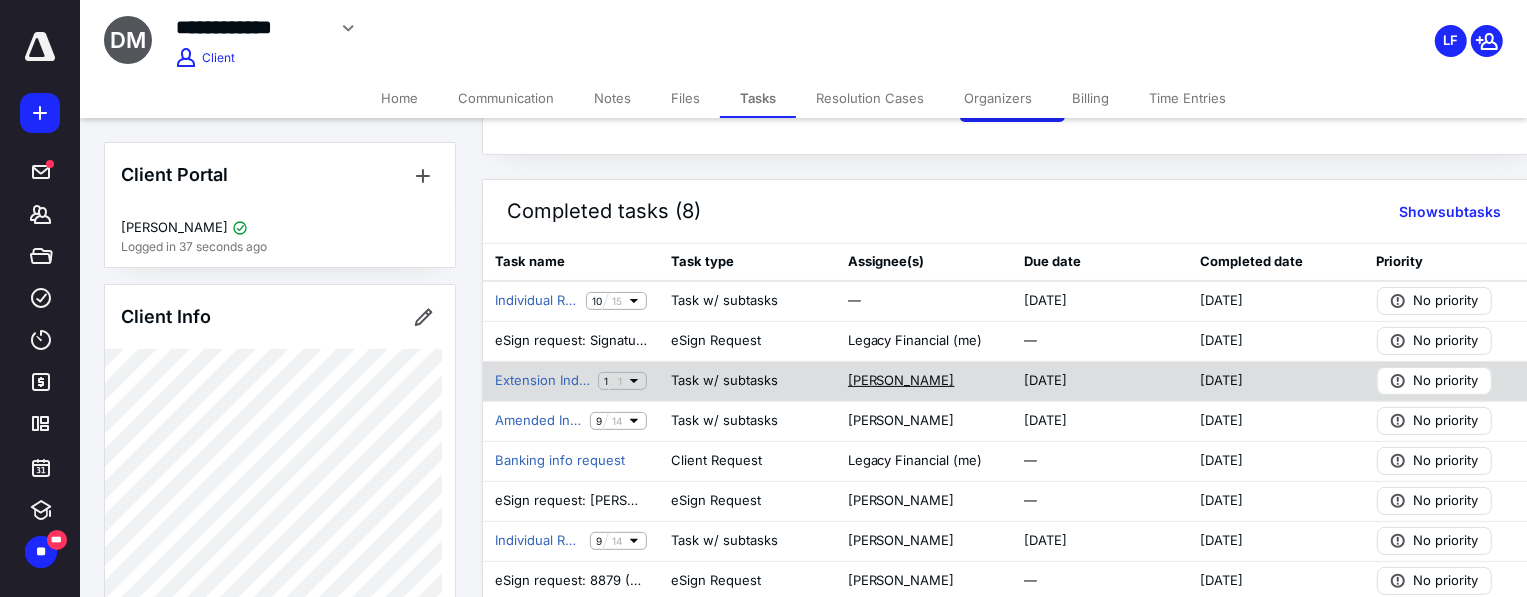 scroll, scrollTop: 318, scrollLeft: 0, axis: vertical 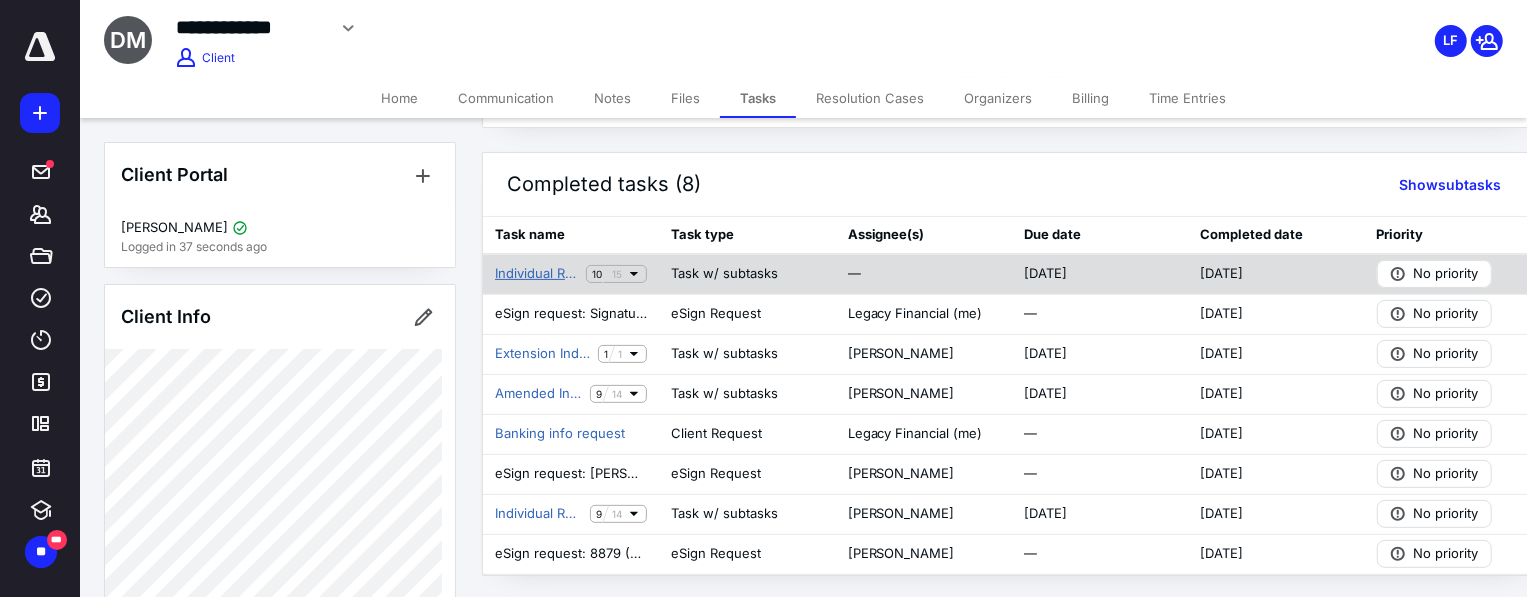 click on "Individual Return 2024" at bounding box center [536, 274] 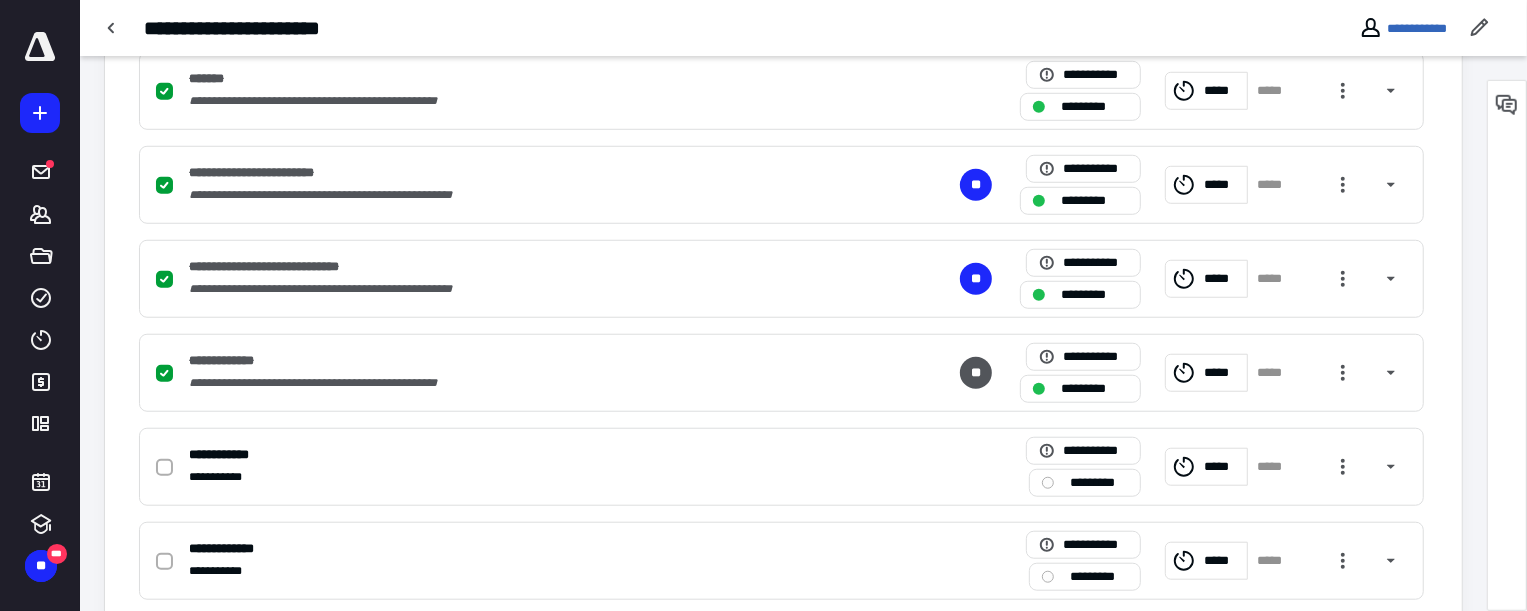 scroll, scrollTop: 1090, scrollLeft: 0, axis: vertical 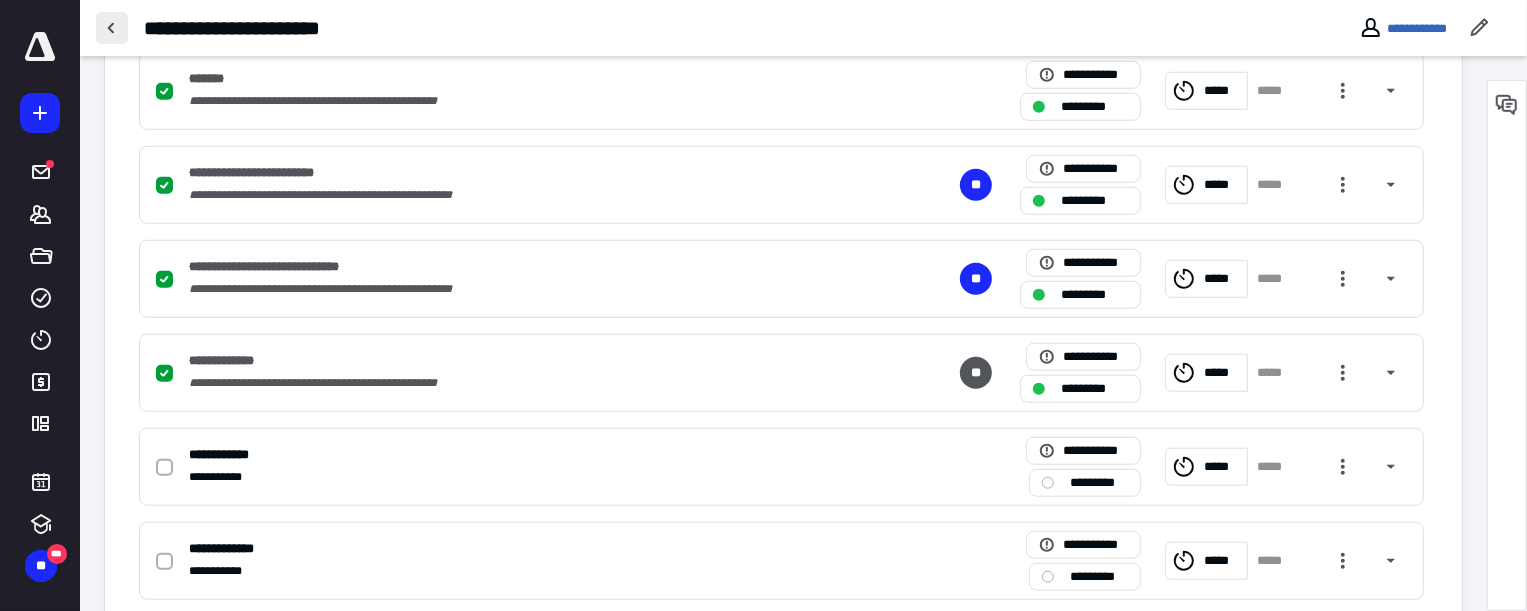 click at bounding box center (112, 28) 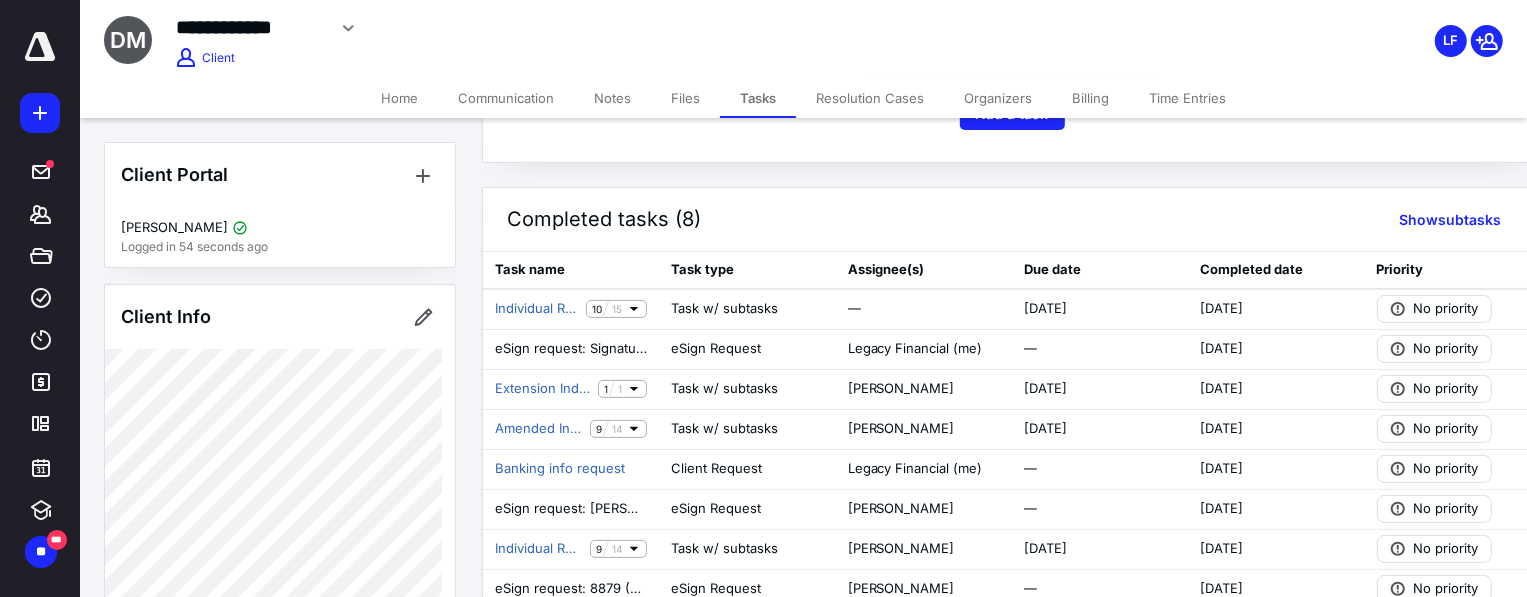 scroll, scrollTop: 318, scrollLeft: 0, axis: vertical 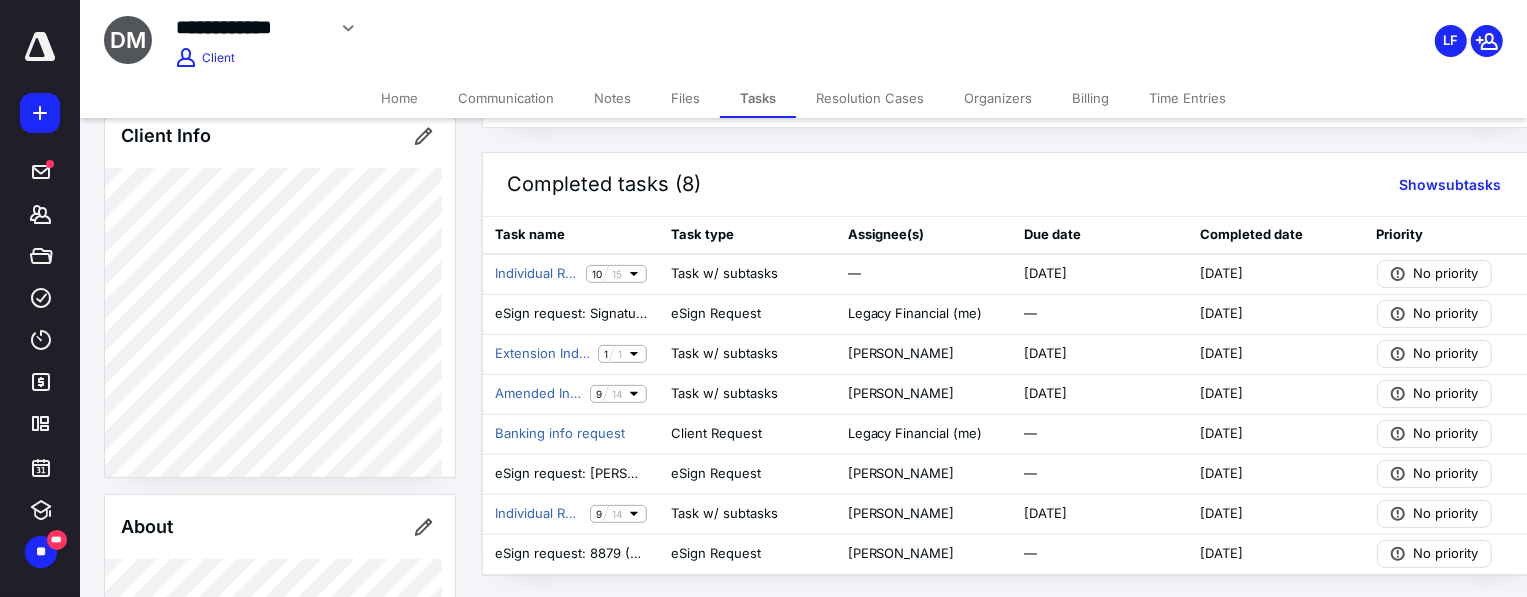 click on "**********" at bounding box center (603, 28) 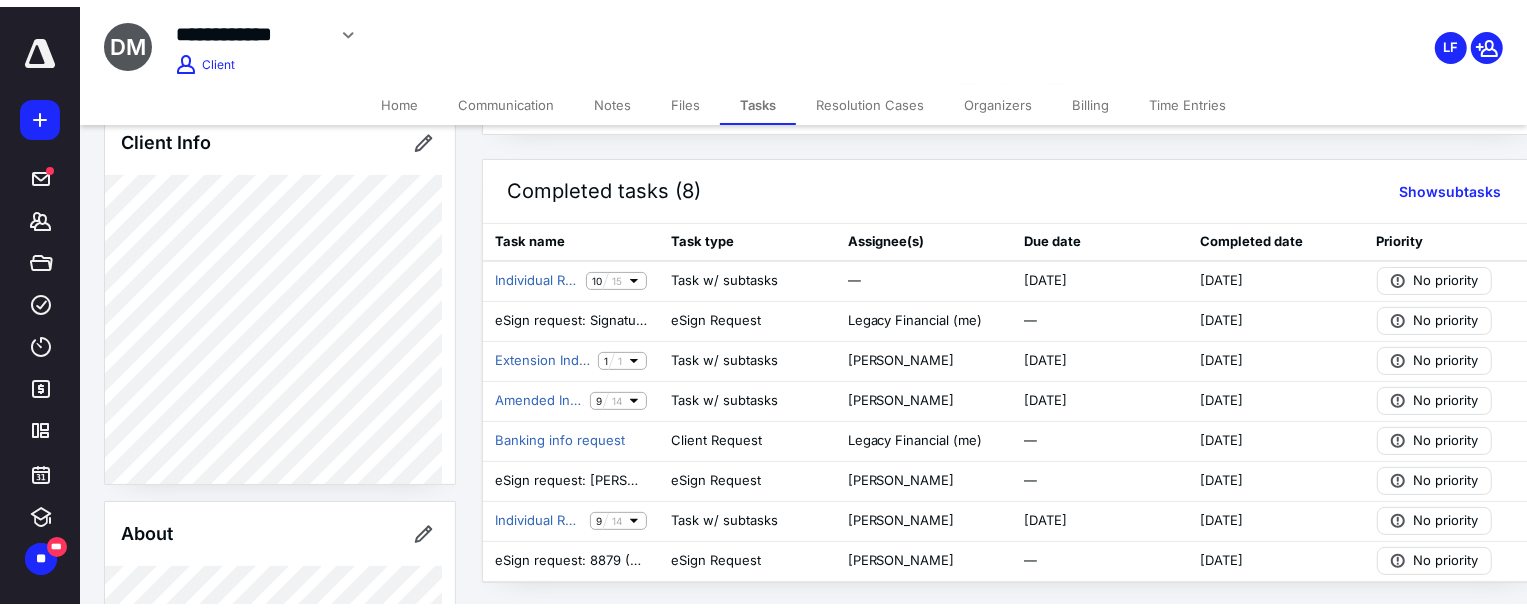 scroll, scrollTop: 0, scrollLeft: 0, axis: both 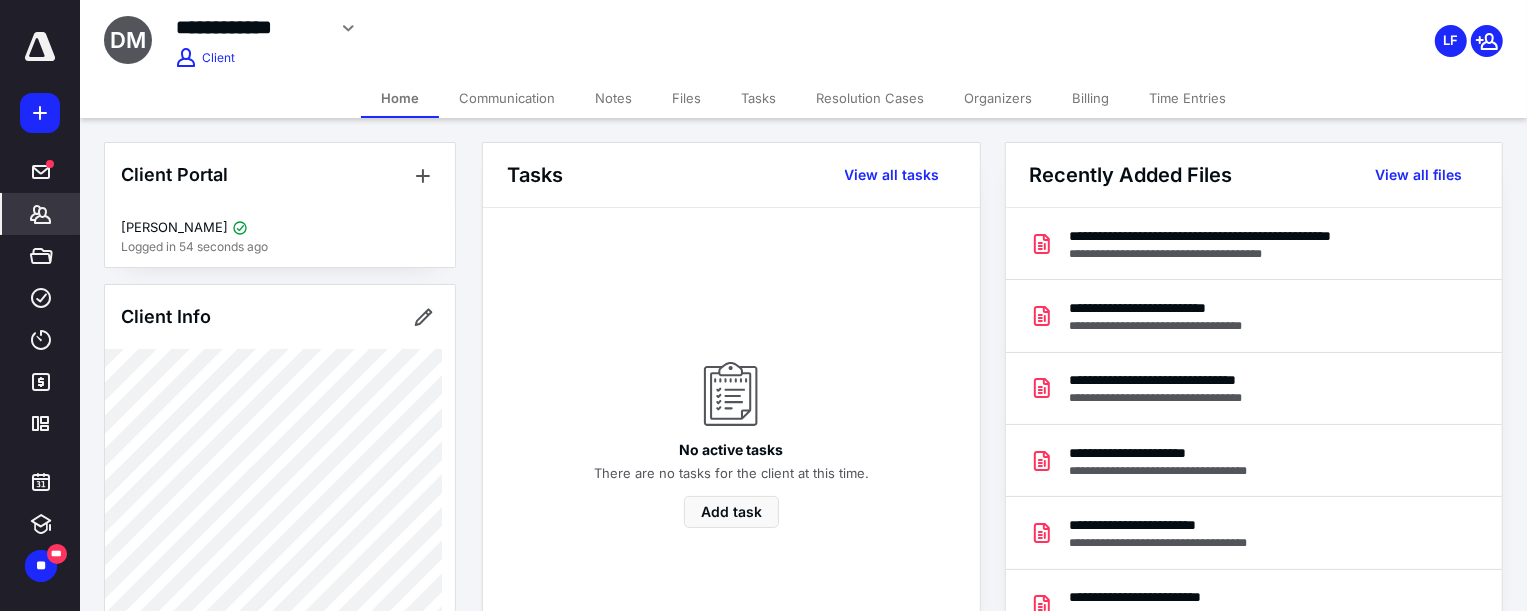 drag, startPoint x: 1097, startPoint y: 52, endPoint x: 1045, endPoint y: 91, distance: 65 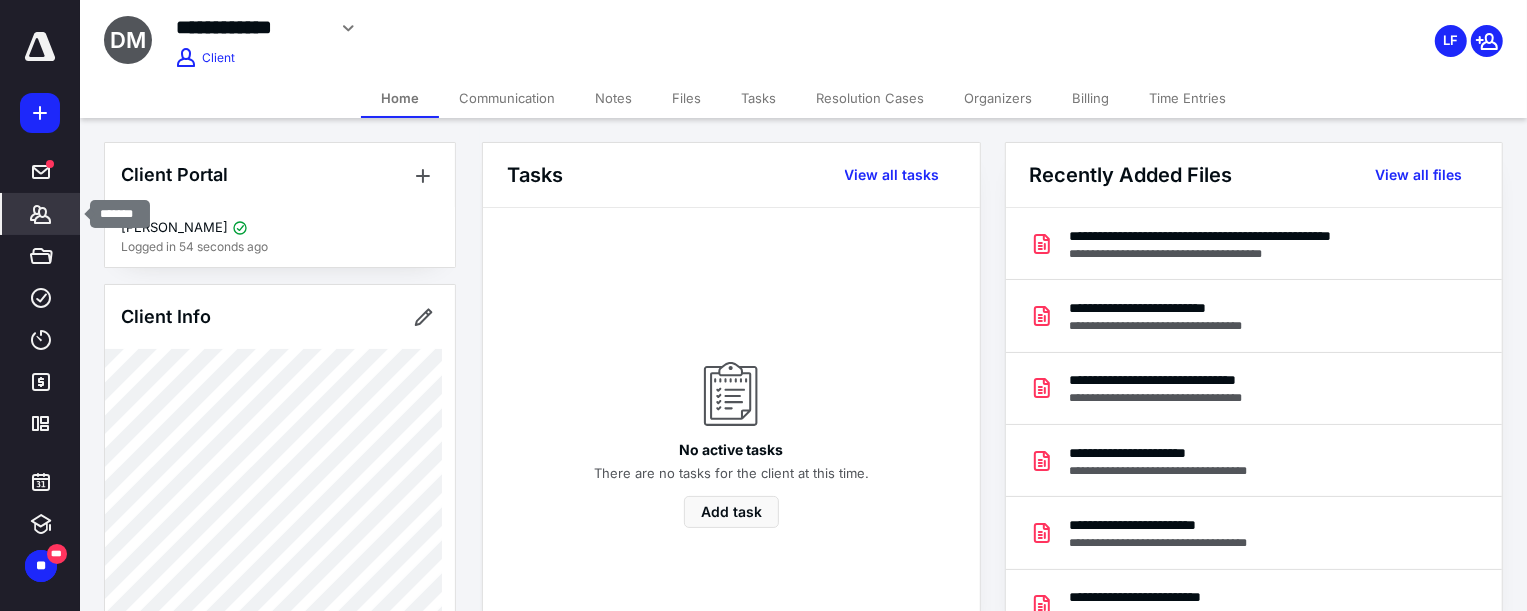 click 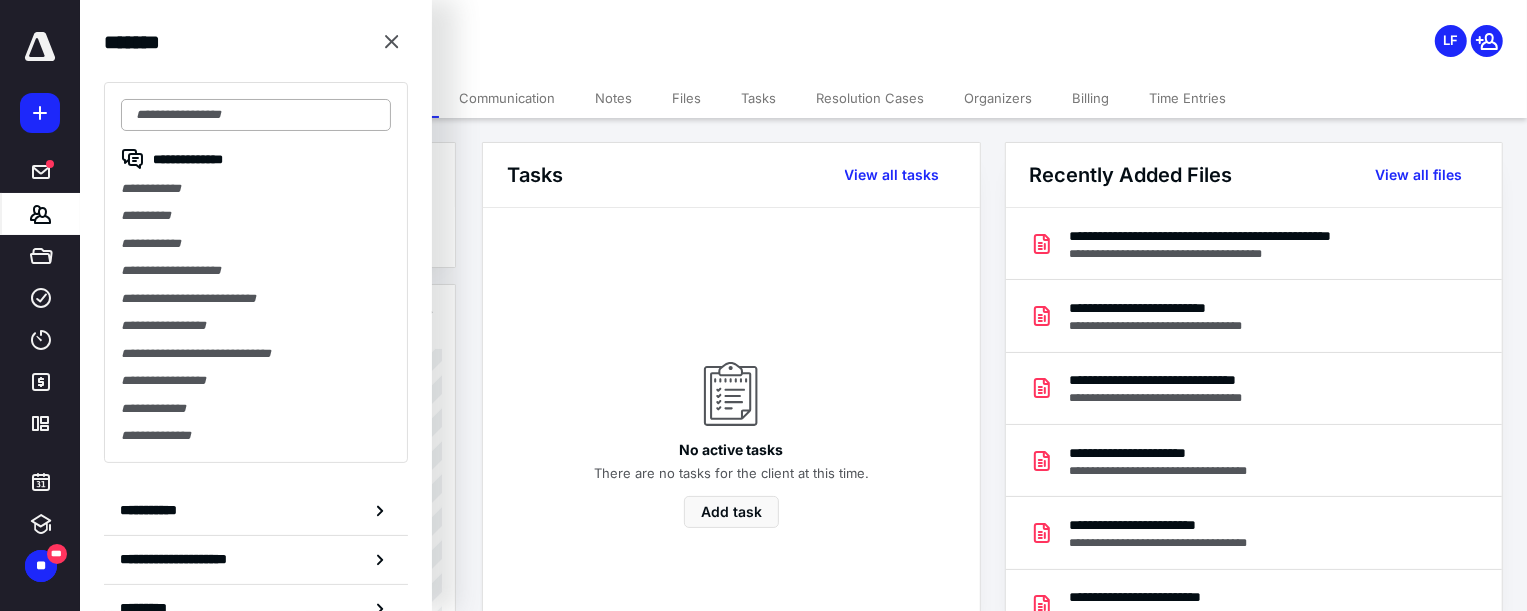 click at bounding box center (256, 115) 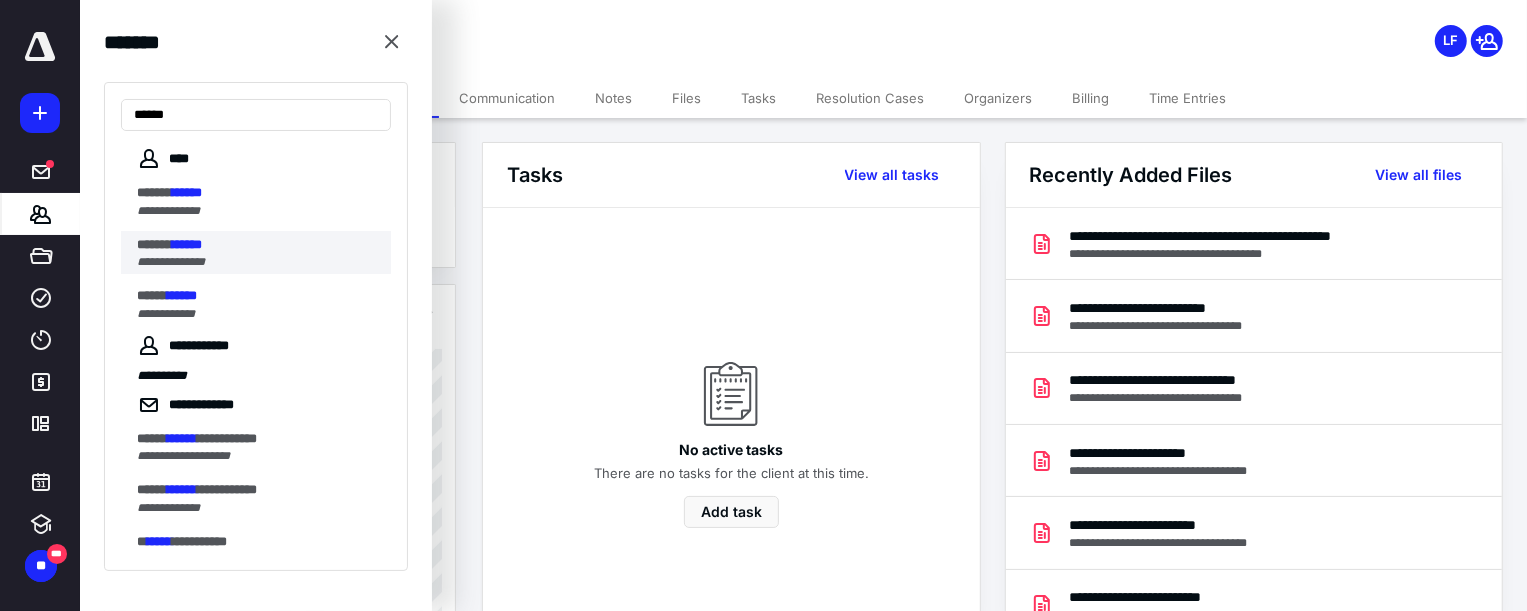 type on "******" 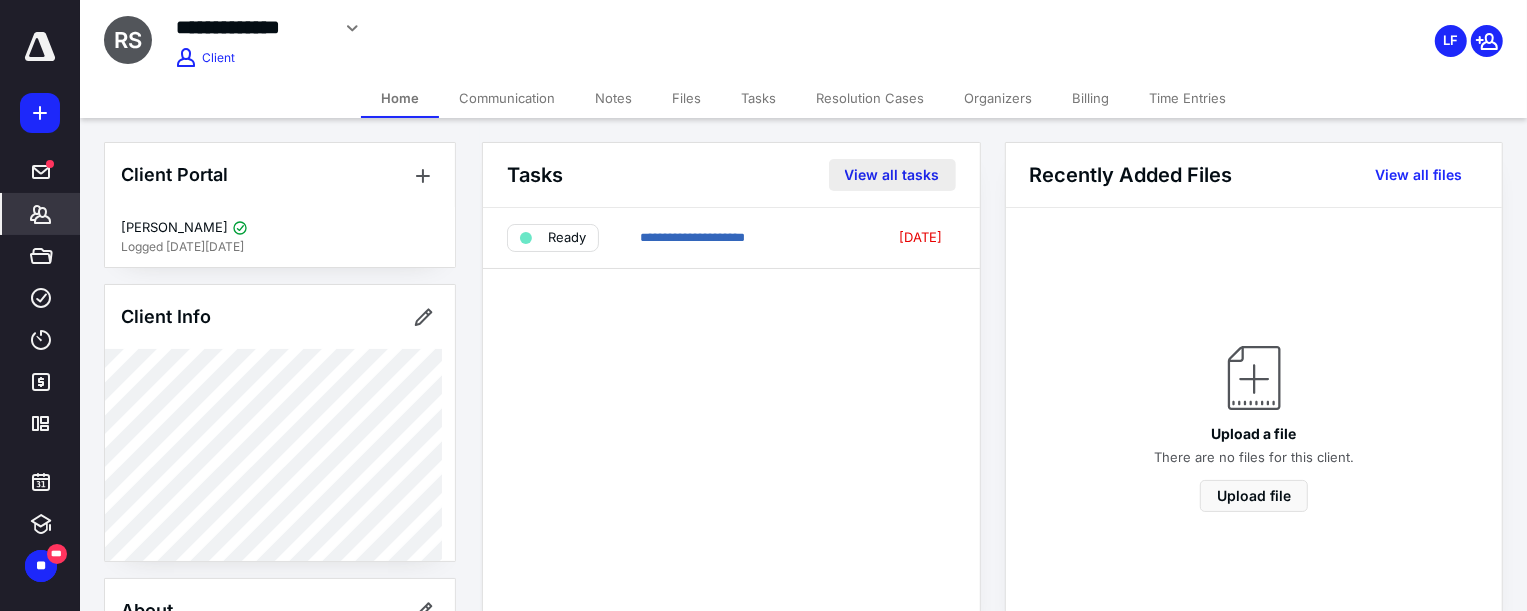 click on "View all tasks" at bounding box center (892, 175) 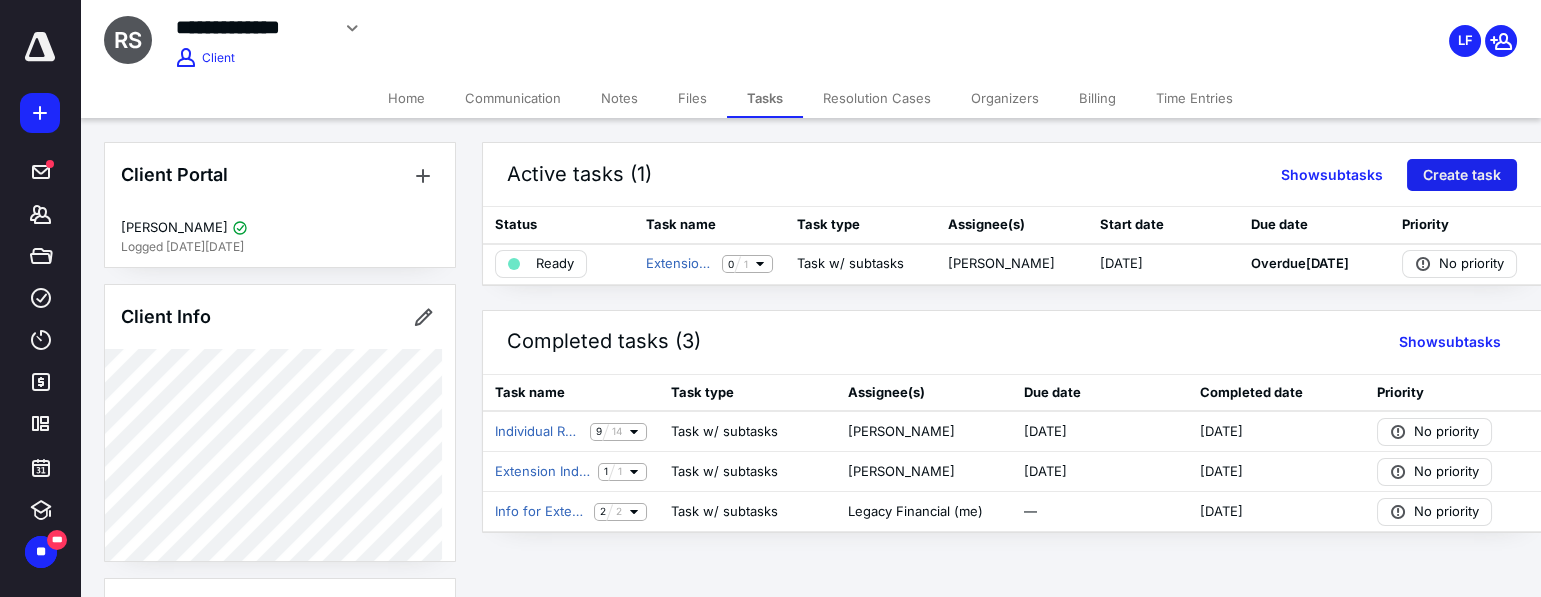 click on "Create task" at bounding box center (1462, 175) 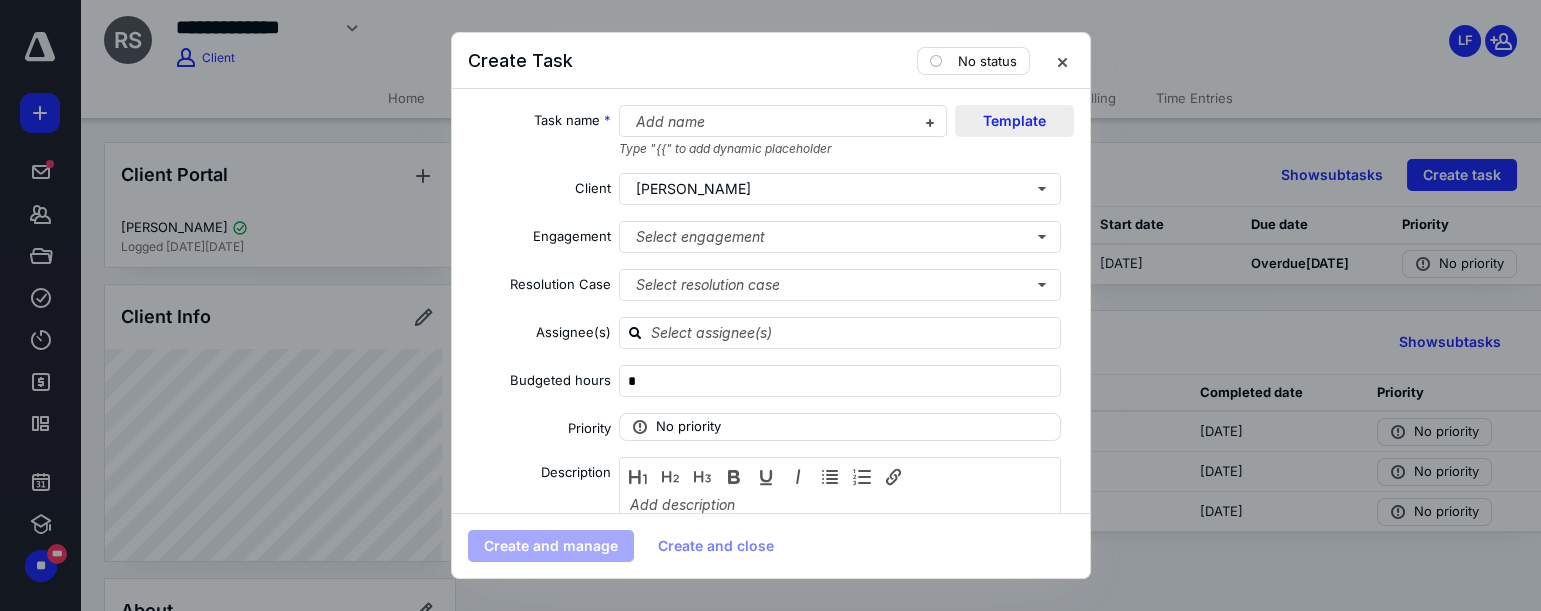 click on "Template" at bounding box center (1014, 121) 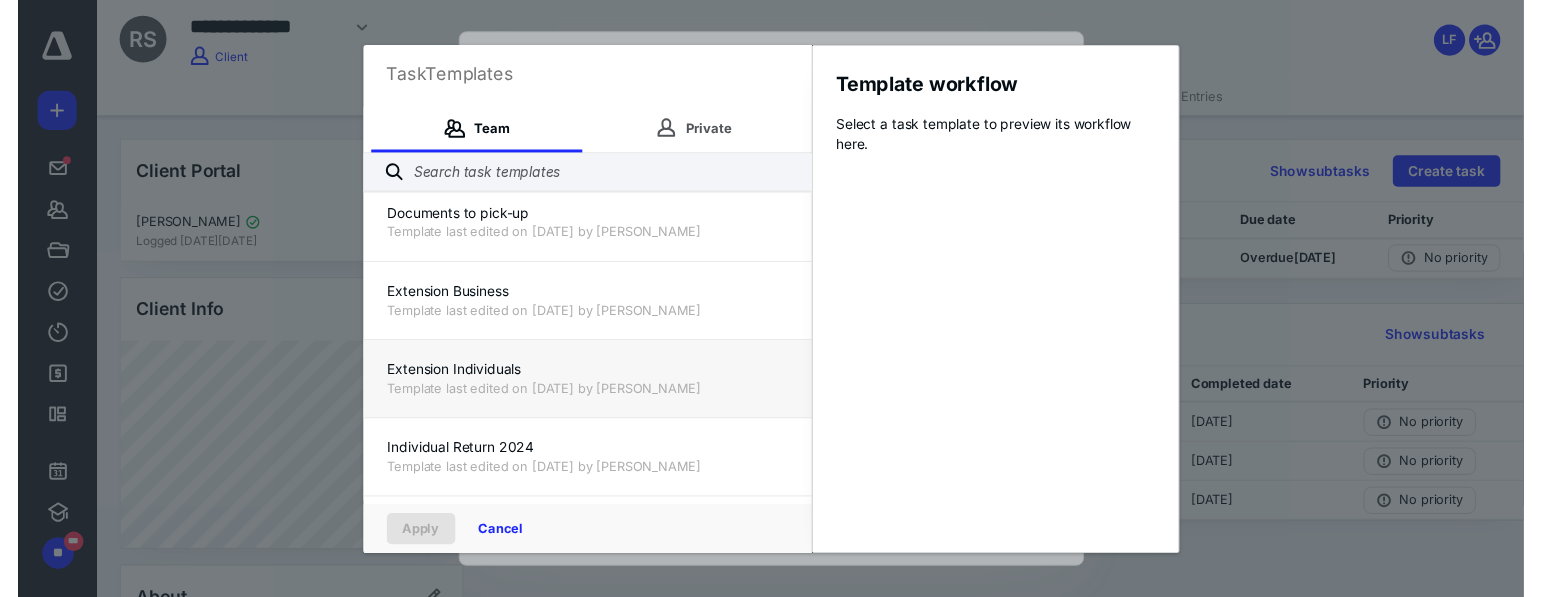 scroll, scrollTop: 454, scrollLeft: 0, axis: vertical 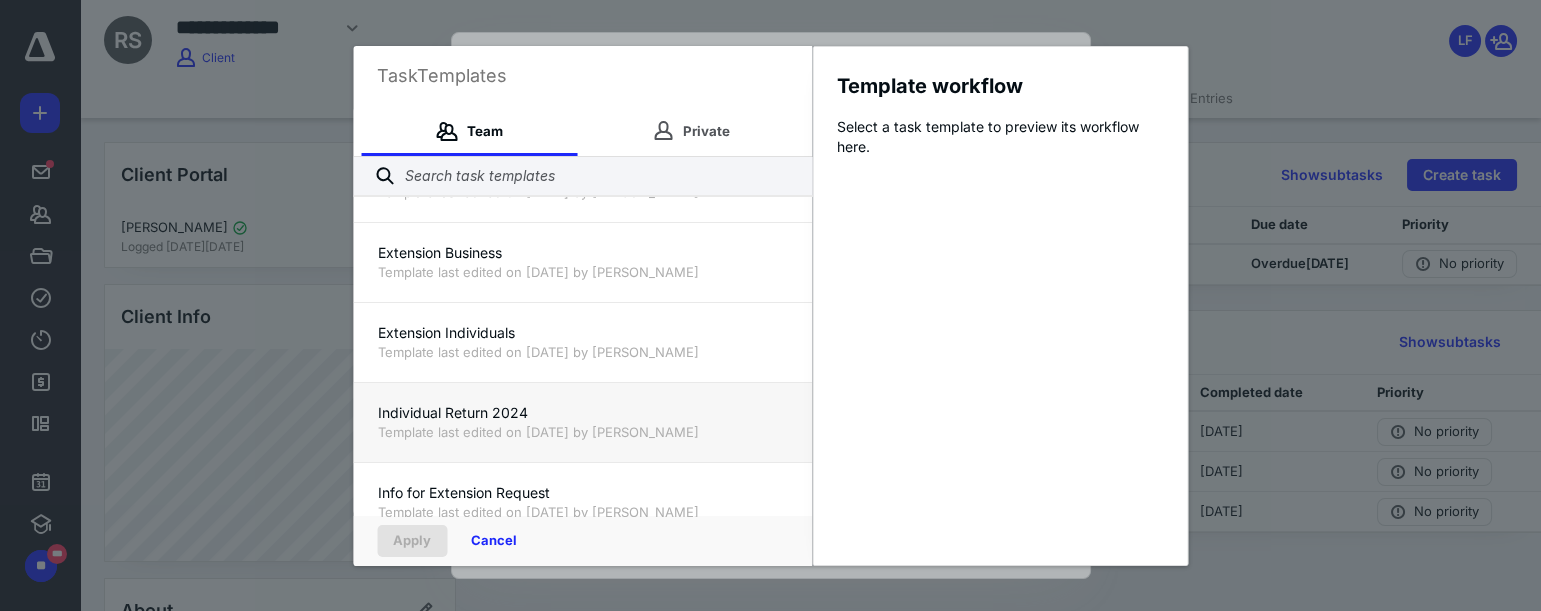 click on "Individual Return 2024" at bounding box center (582, 413) 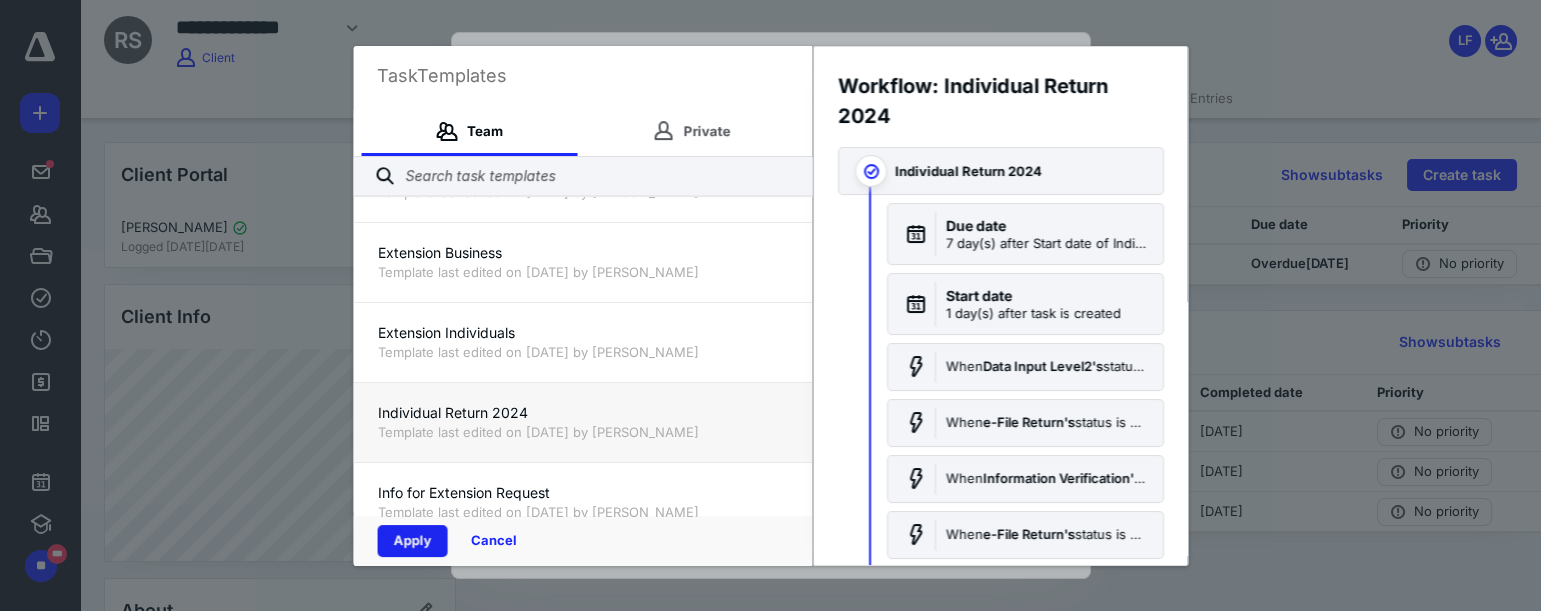 click on "Apply" at bounding box center (412, 541) 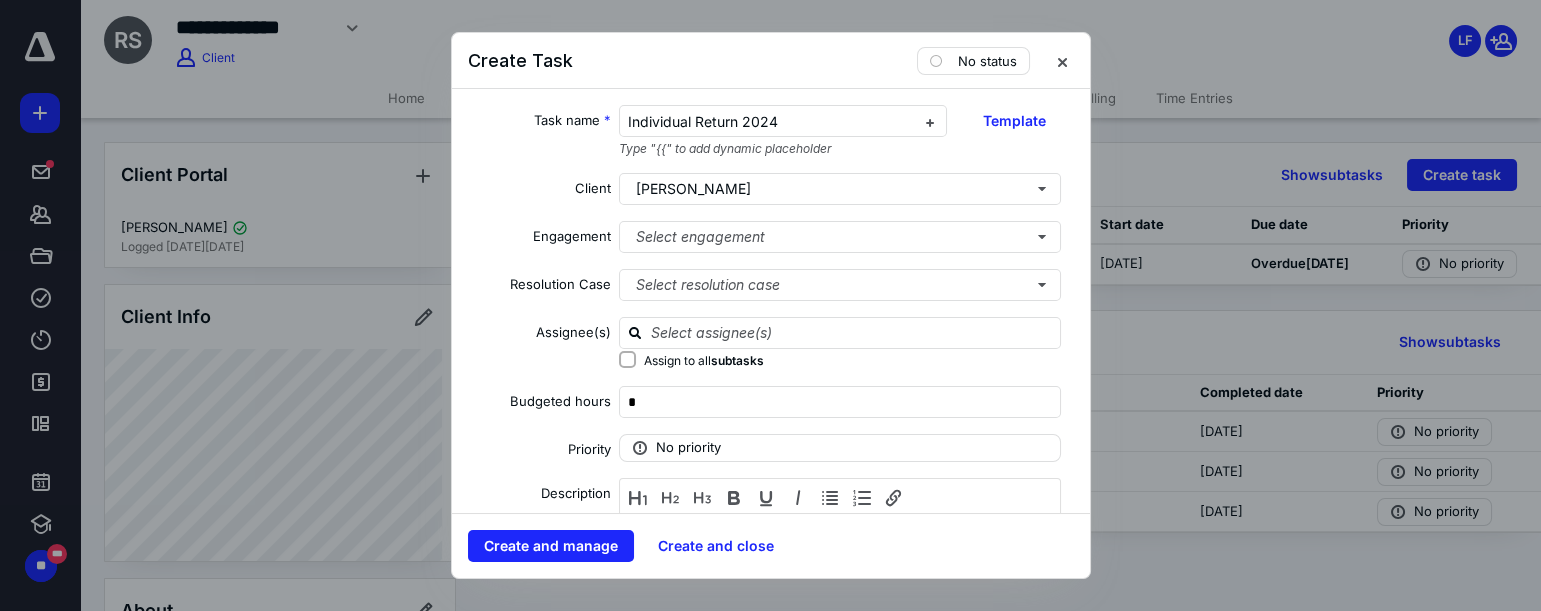 checkbox on "true" 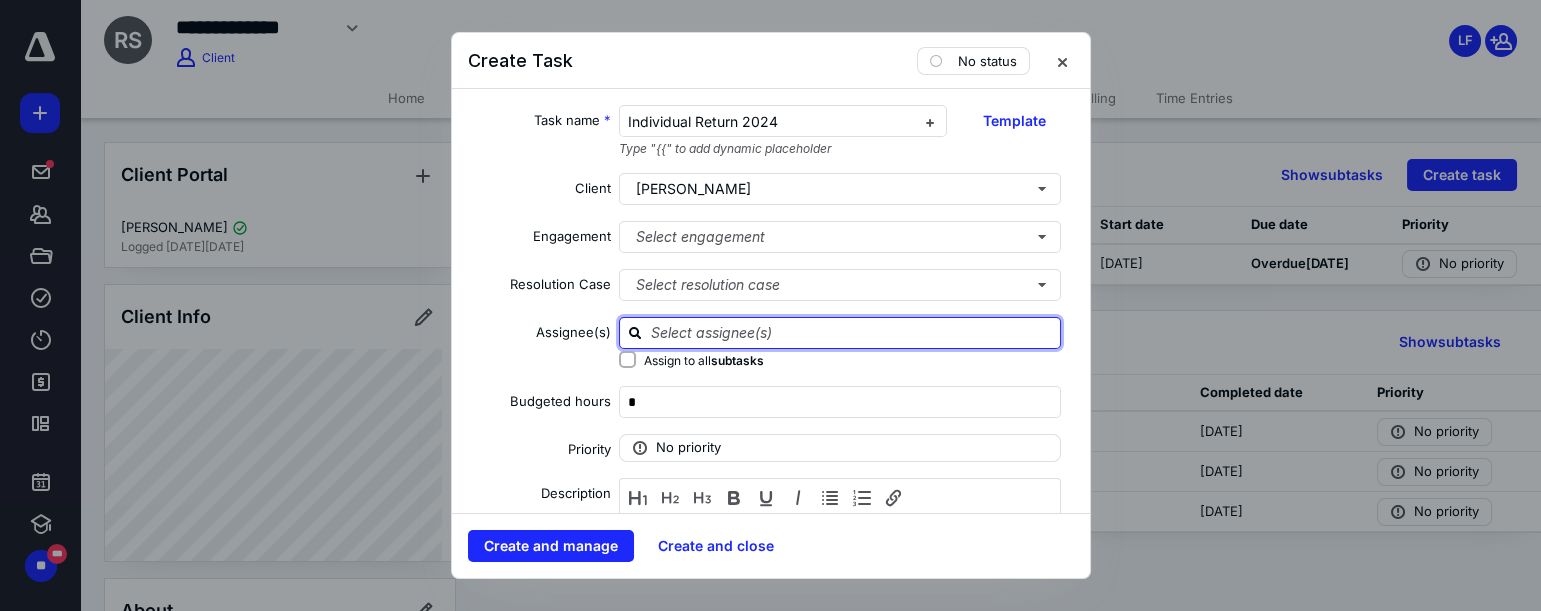 click at bounding box center [852, 332] 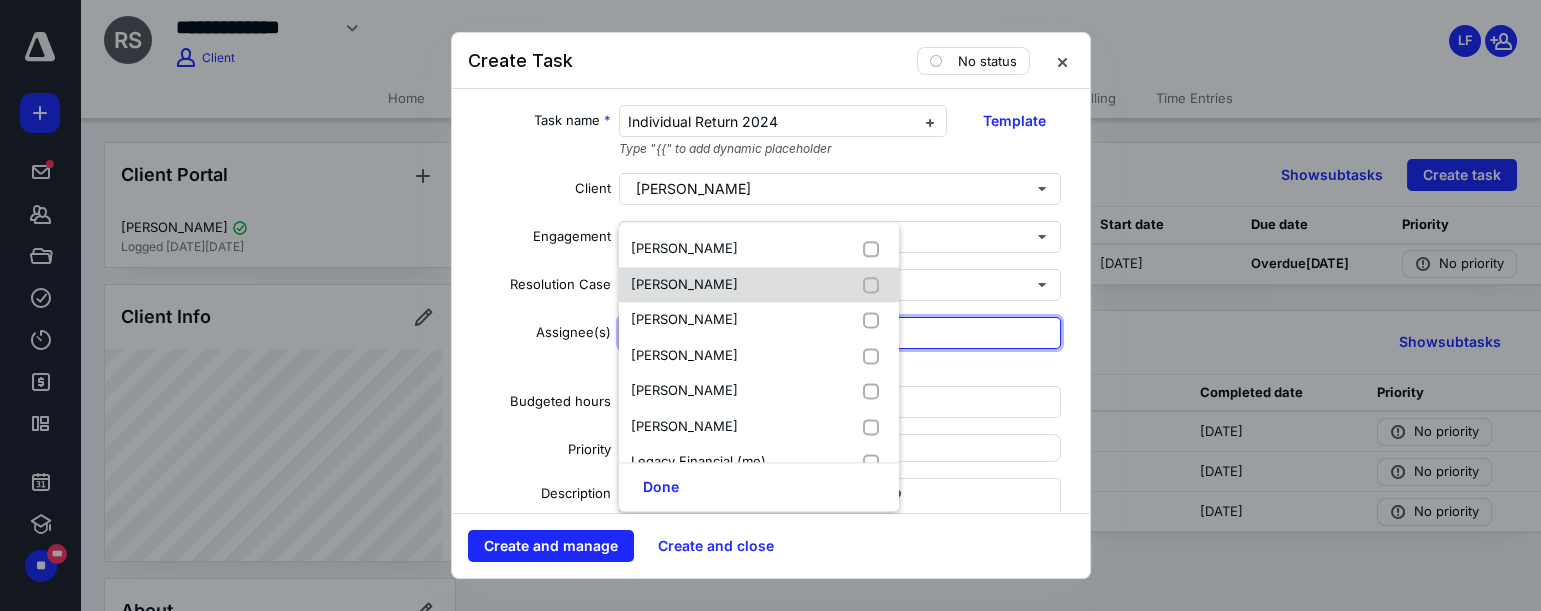 click on "[PERSON_NAME]" at bounding box center (684, 284) 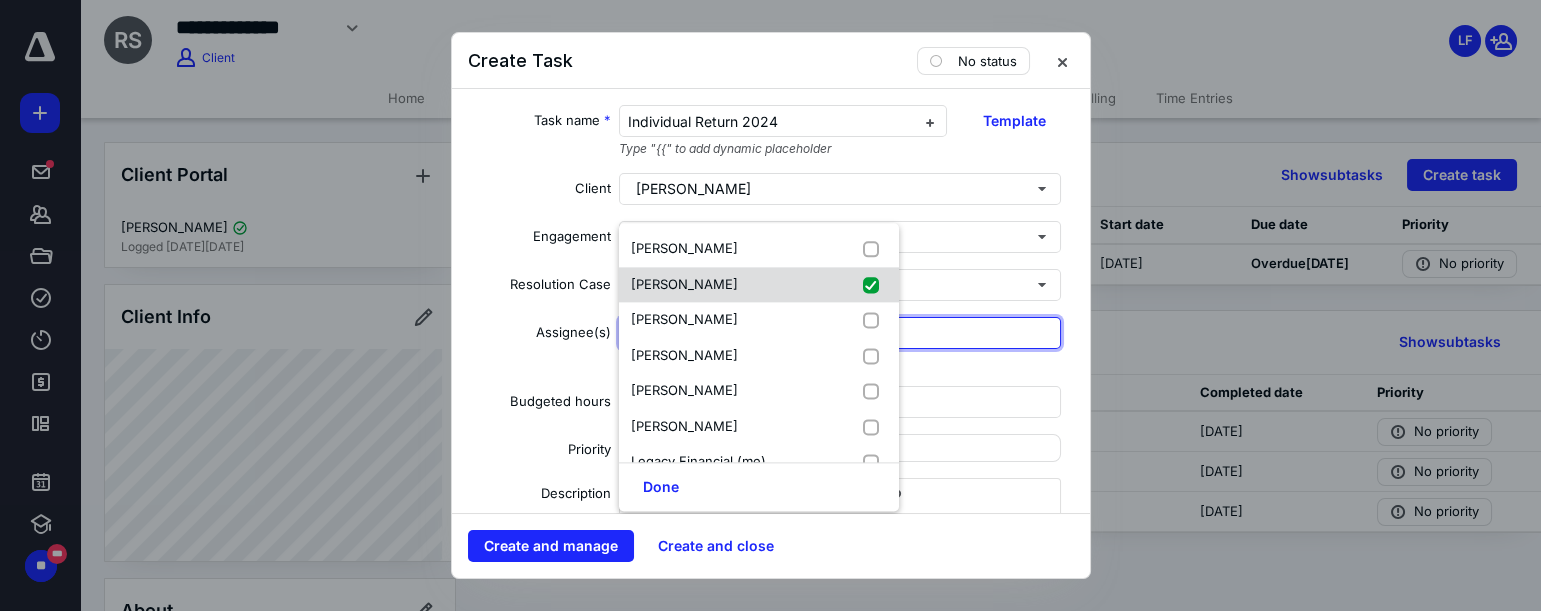 checkbox on "true" 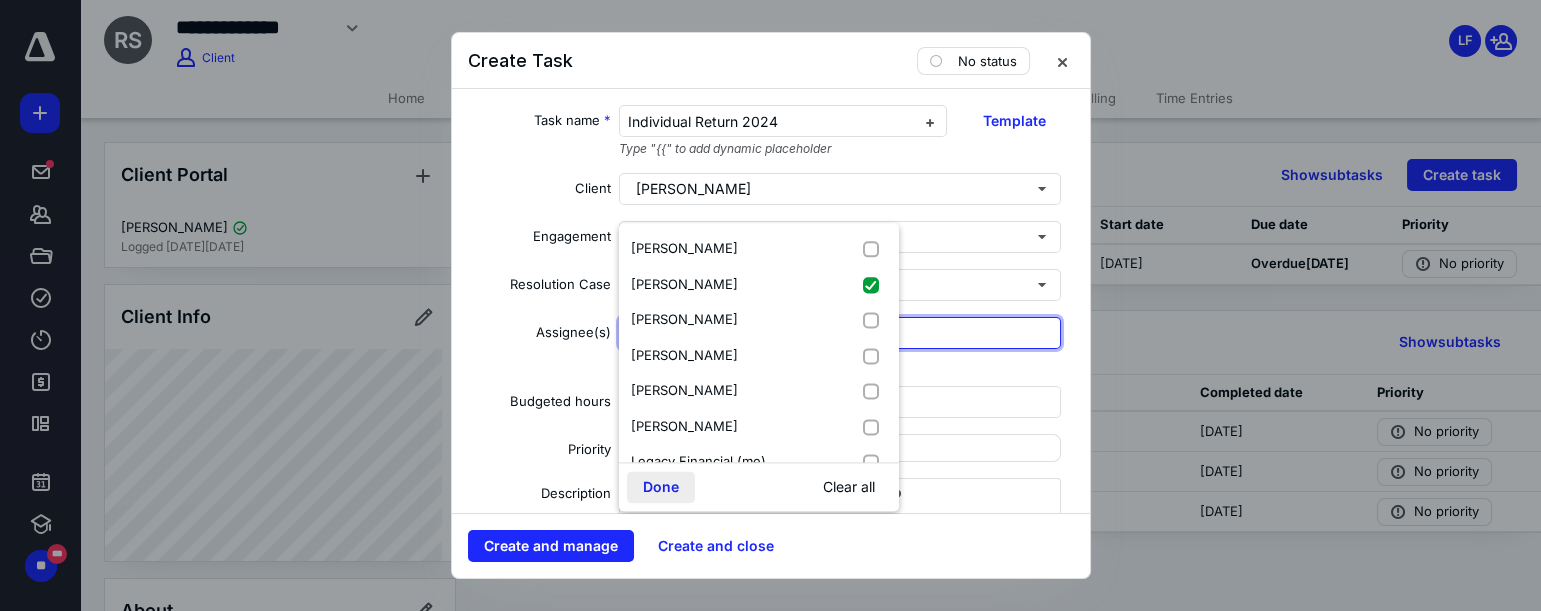 click on "Done" at bounding box center [661, 487] 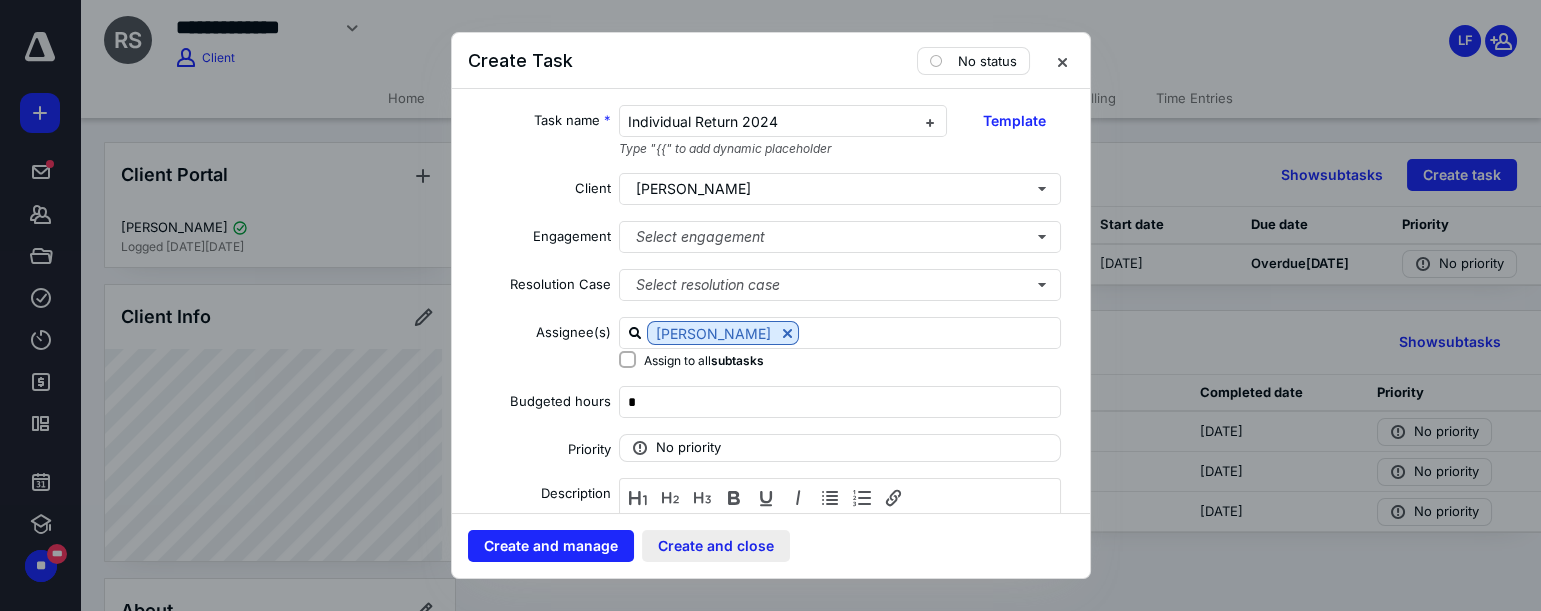 click on "Create and close" at bounding box center (716, 546) 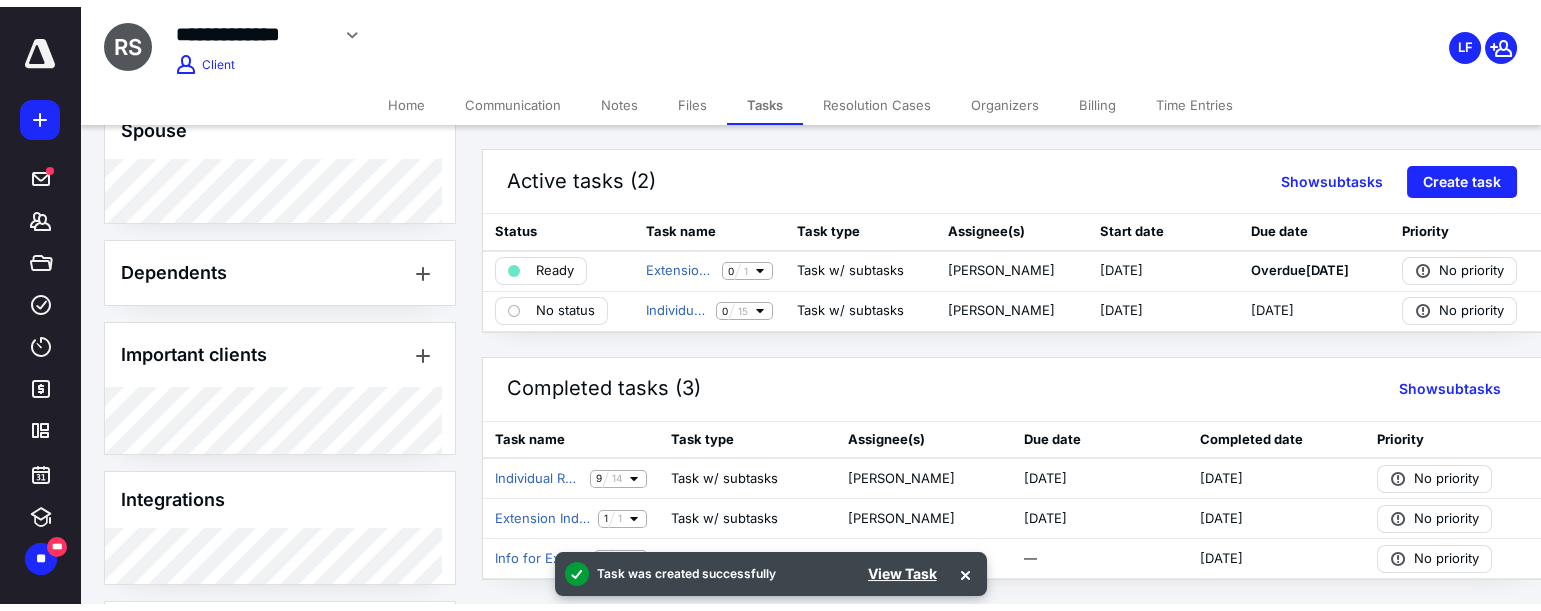 scroll, scrollTop: 909, scrollLeft: 0, axis: vertical 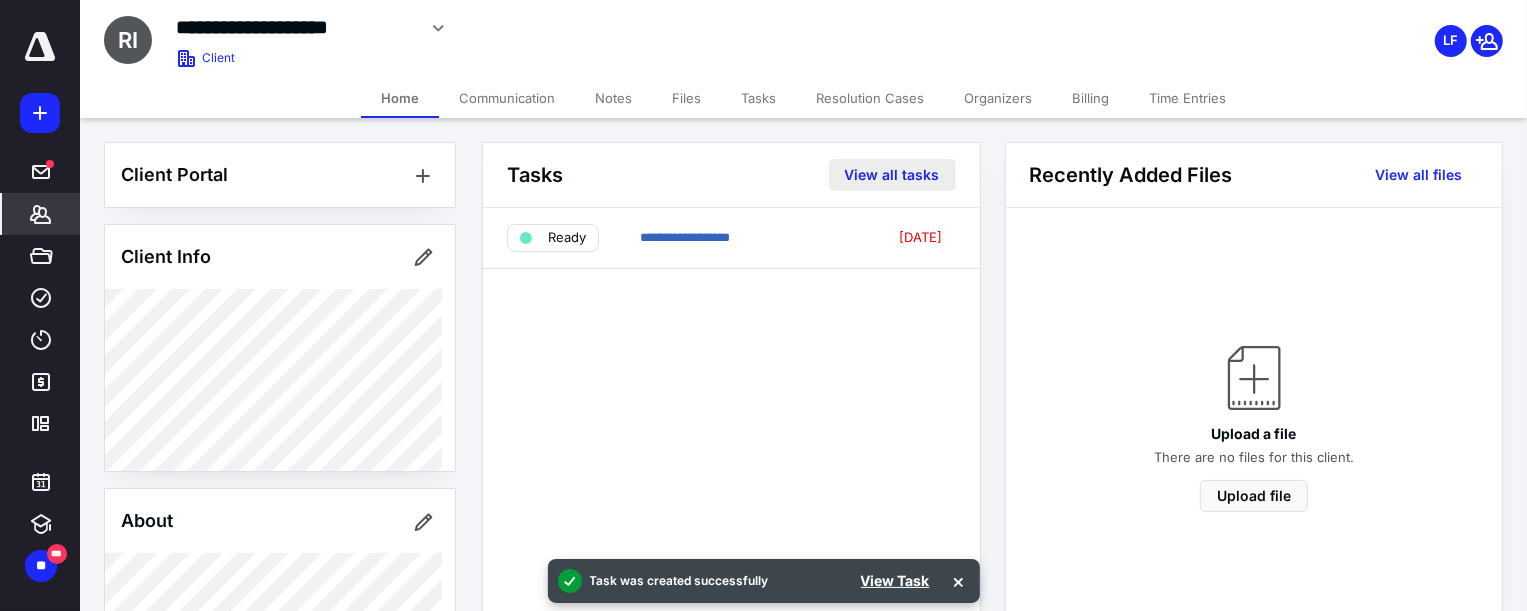 click on "View all tasks" at bounding box center [892, 175] 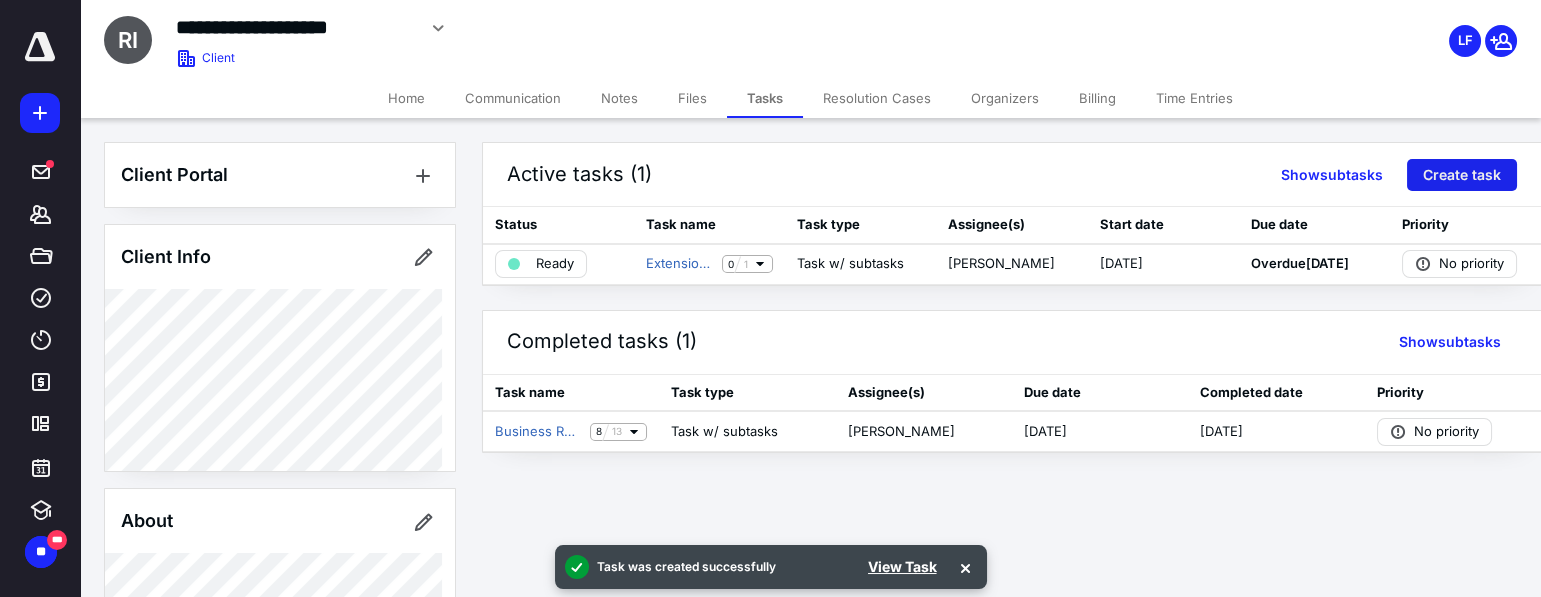 click on "Create task" at bounding box center (1462, 175) 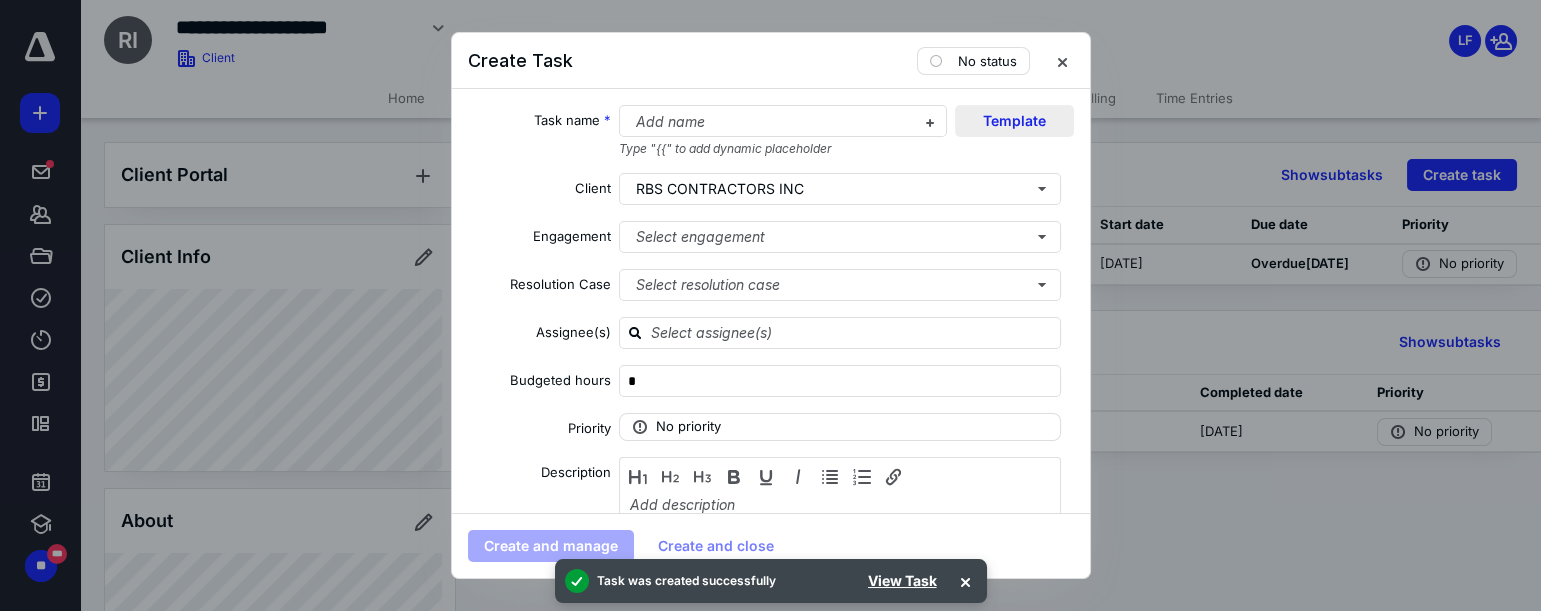 click on "Template" at bounding box center [1014, 121] 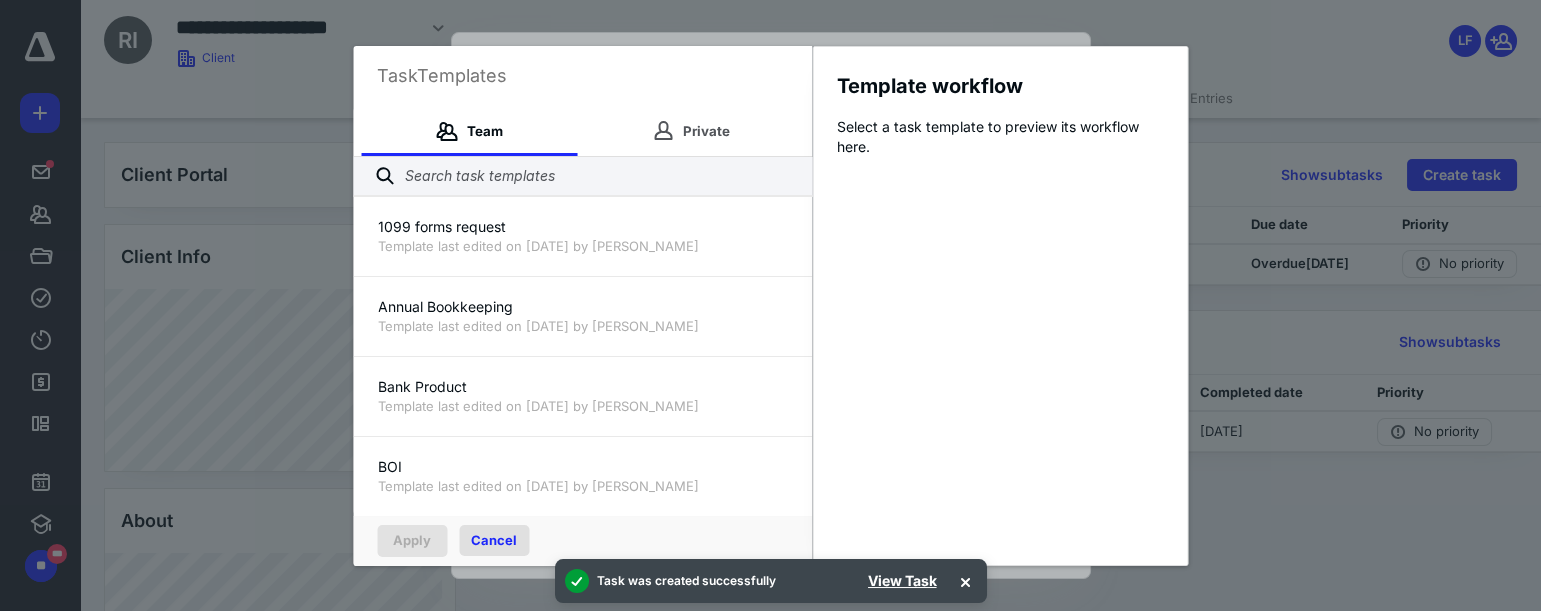 click on "Cancel" at bounding box center (494, 540) 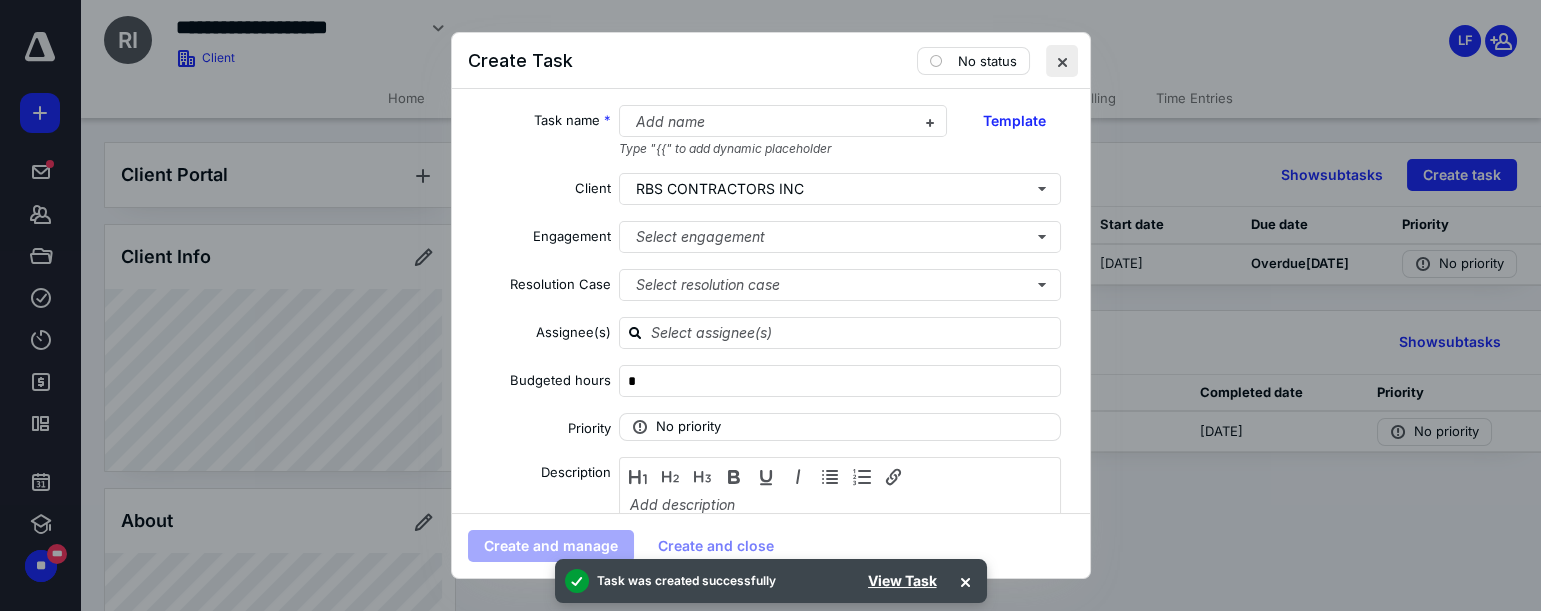 click at bounding box center (1062, 61) 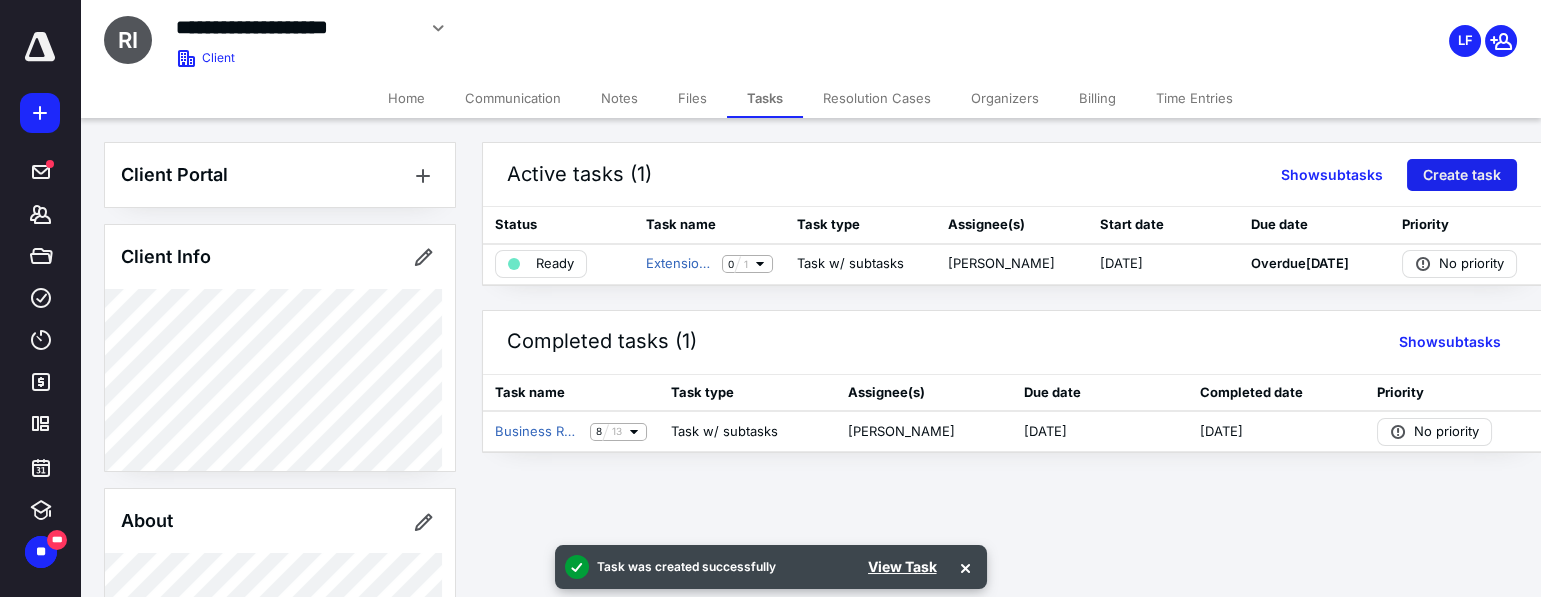 click on "Create task" at bounding box center (1462, 175) 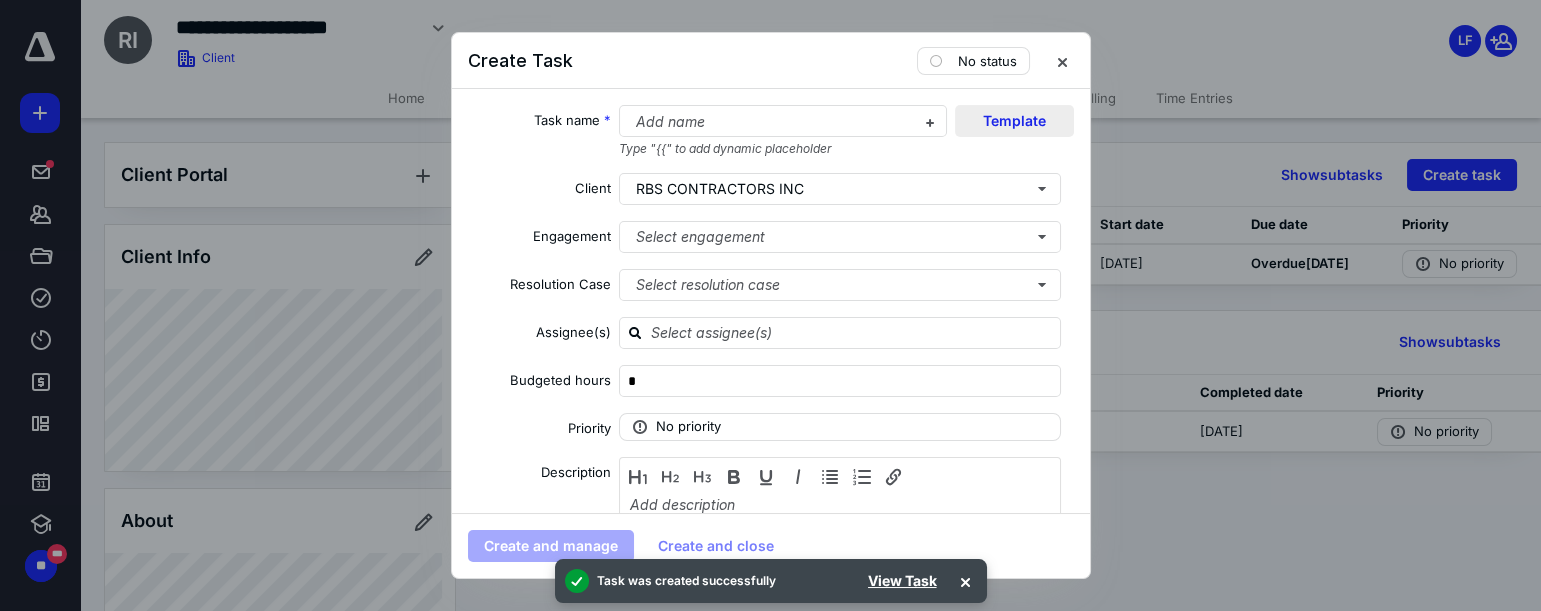 click on "Template" at bounding box center [1014, 121] 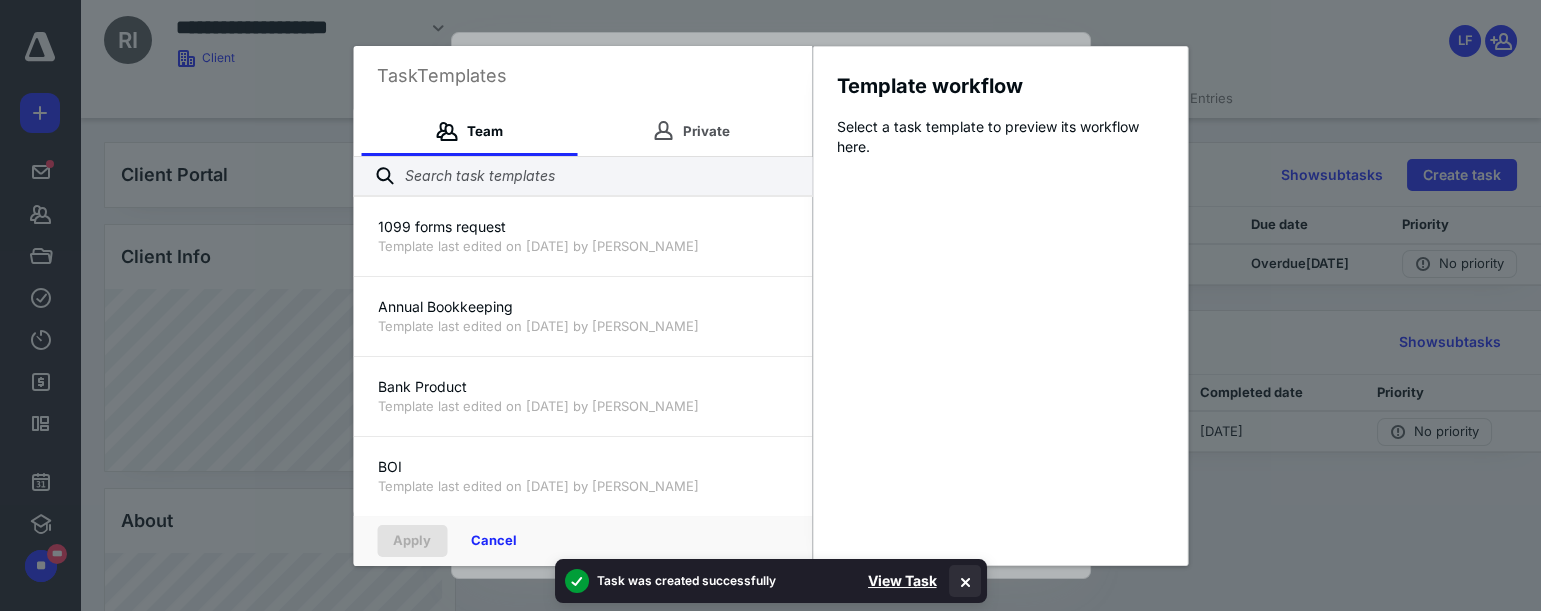 click at bounding box center [965, 581] 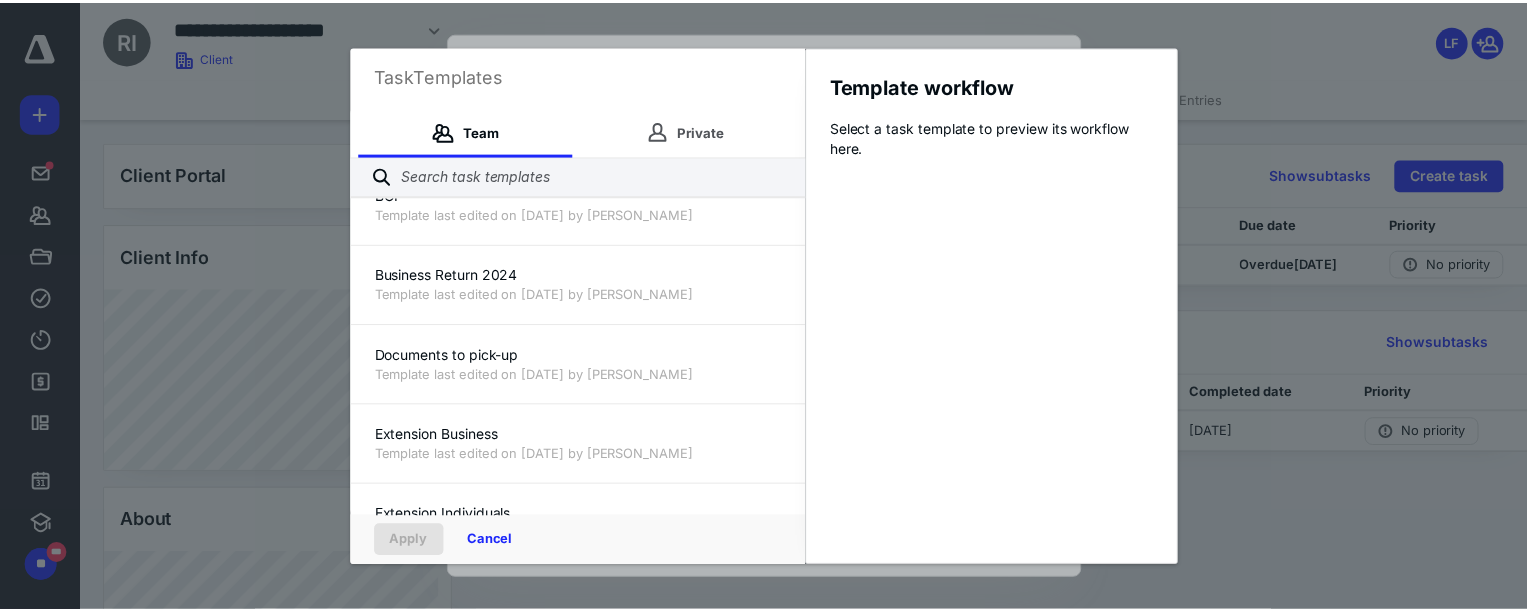 scroll, scrollTop: 181, scrollLeft: 0, axis: vertical 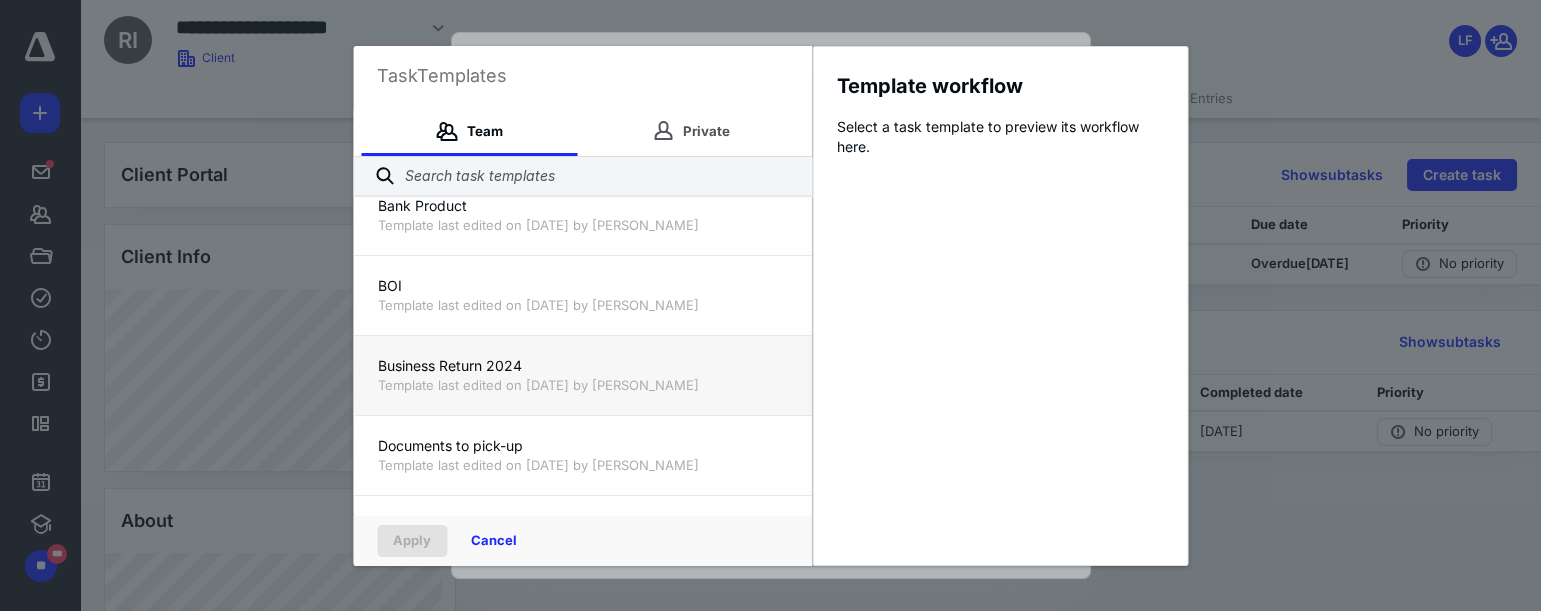 click on "Template last edited on [DATE] by [PERSON_NAME]" at bounding box center (582, 385) 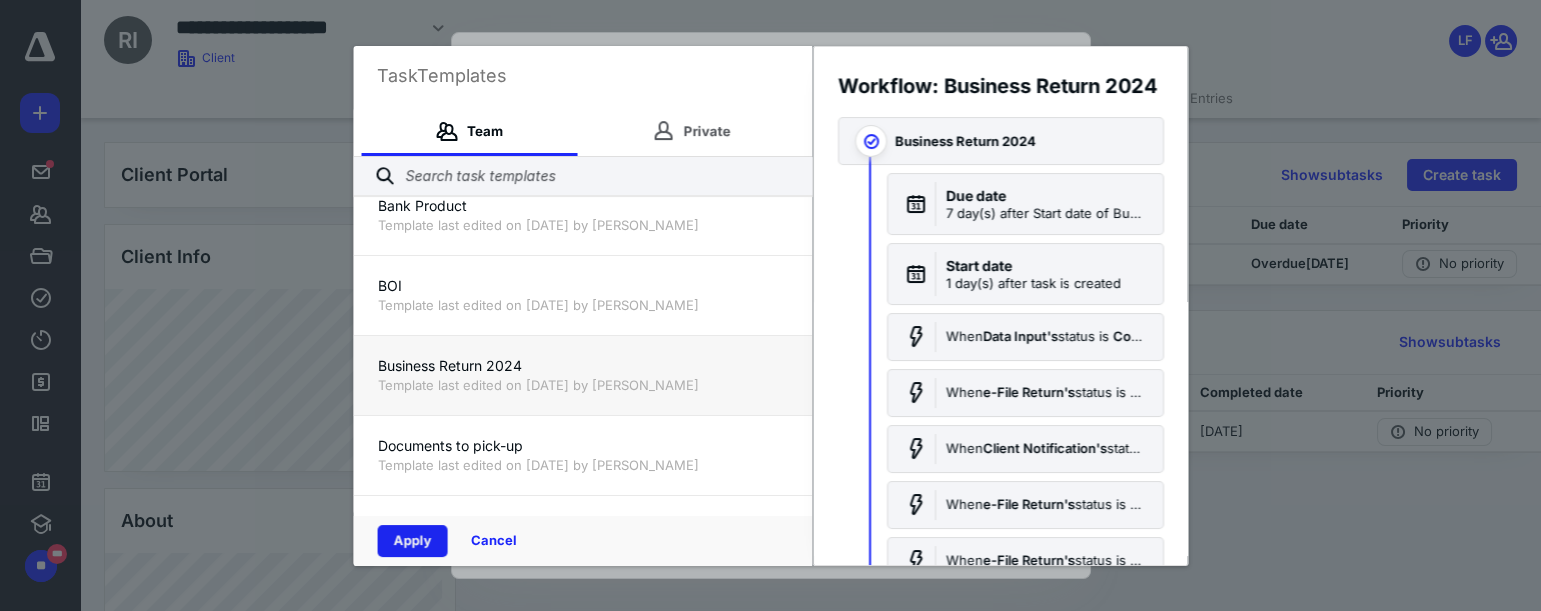 click on "Apply" at bounding box center [412, 541] 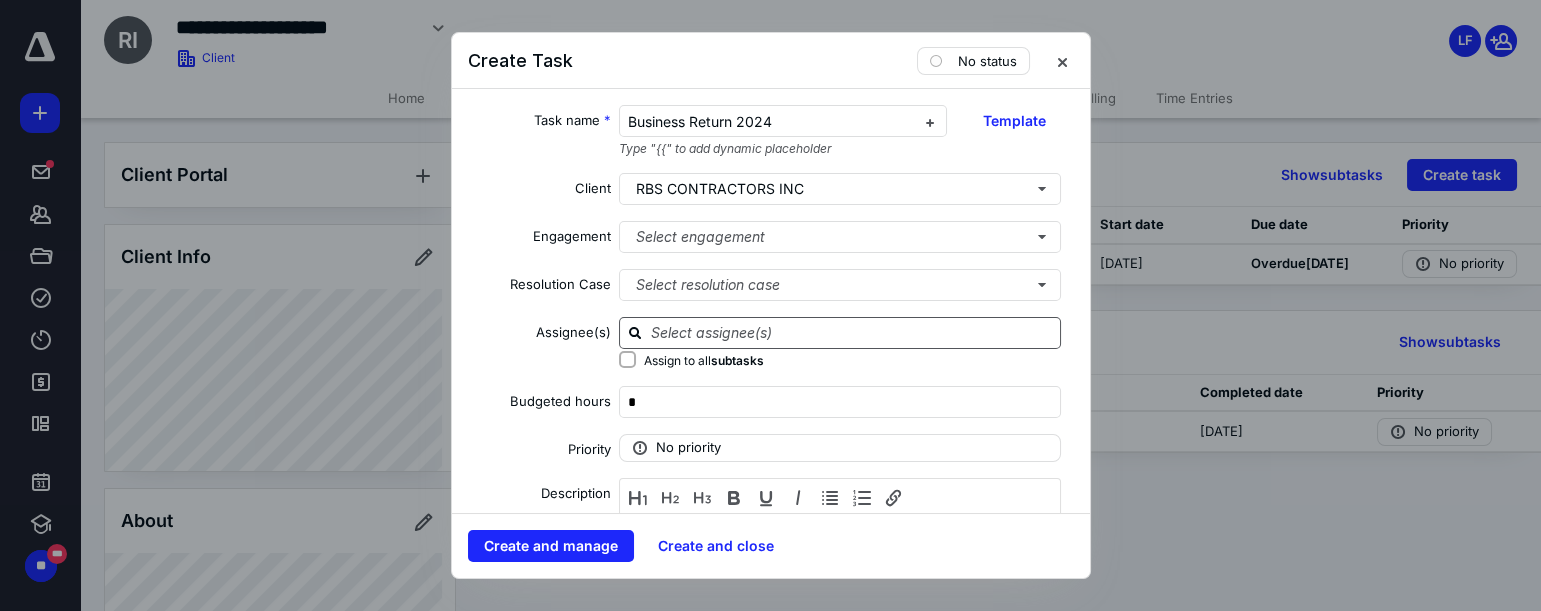 click at bounding box center [852, 332] 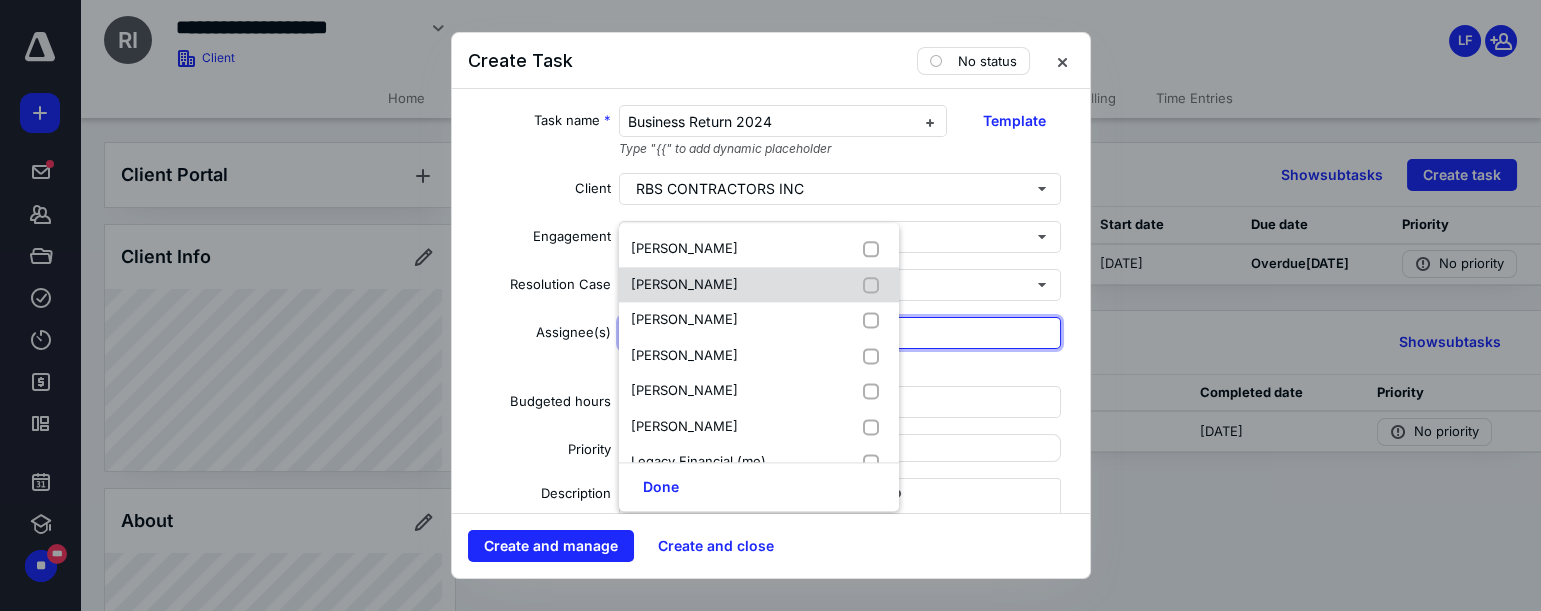 click on "[PERSON_NAME]" at bounding box center [688, 285] 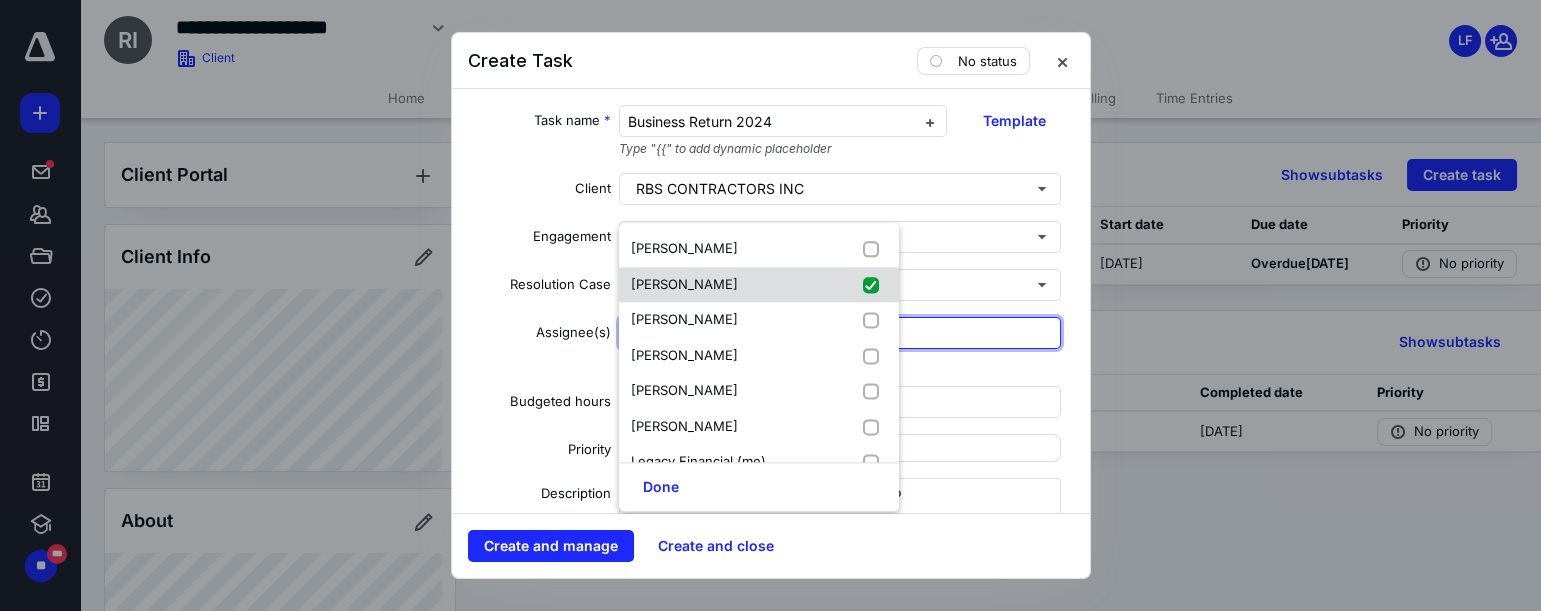 checkbox on "true" 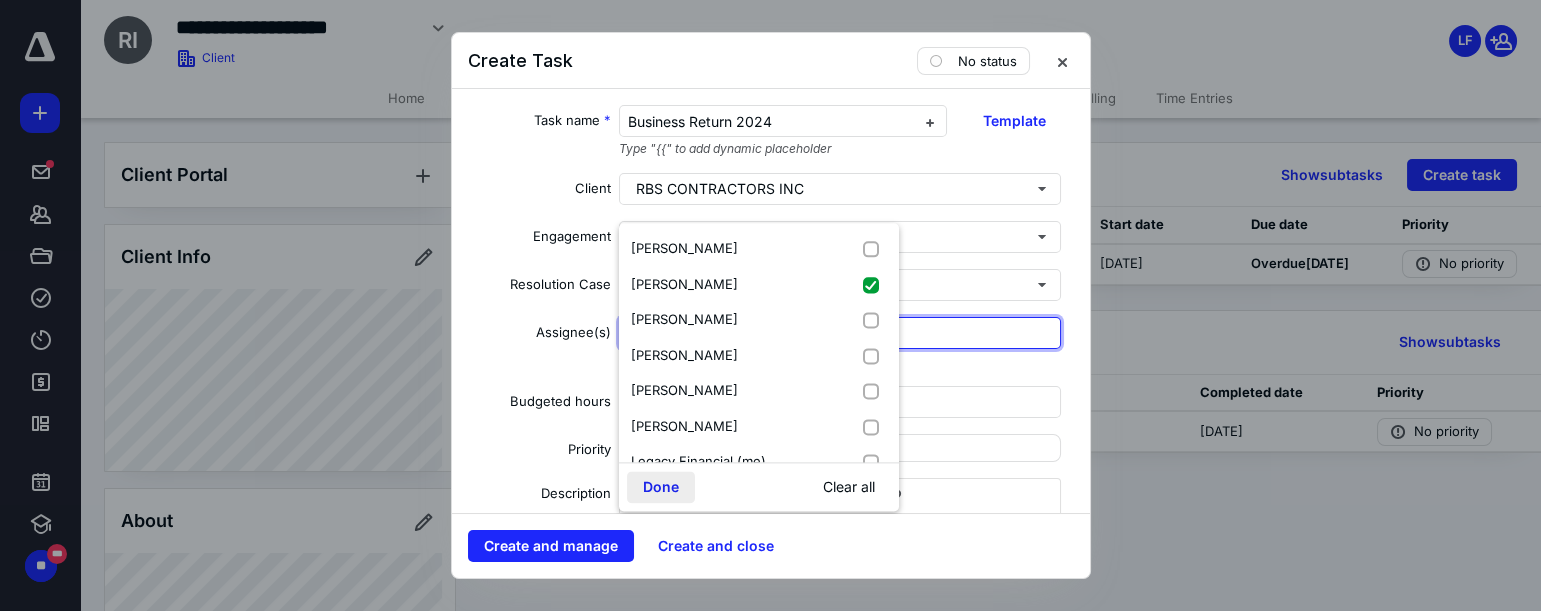 click on "Done" at bounding box center [661, 487] 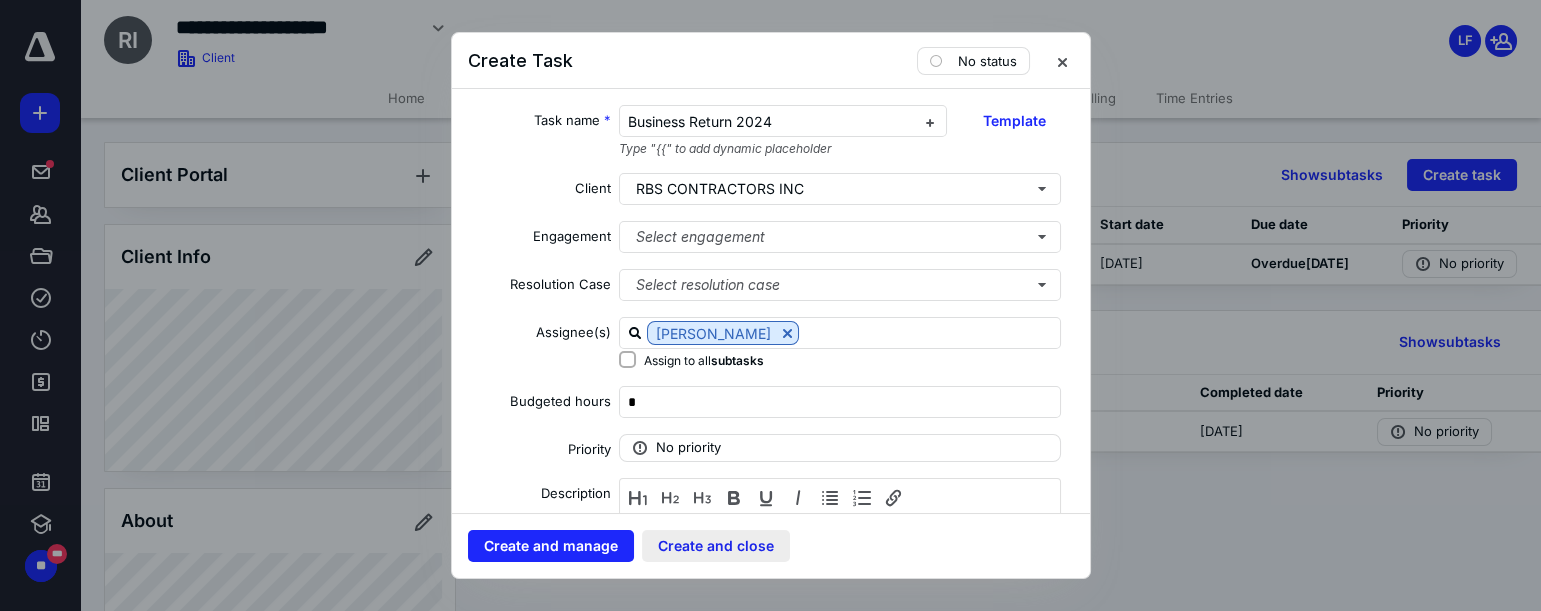 click on "Create and close" at bounding box center [716, 546] 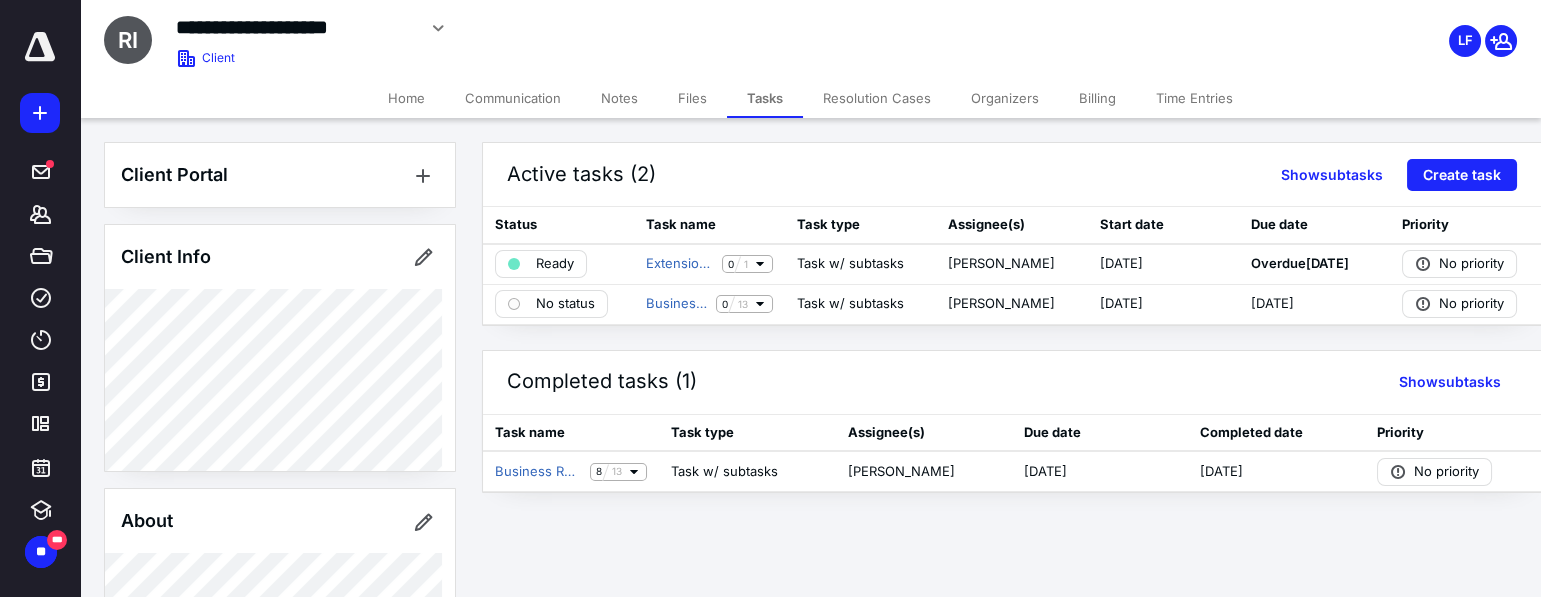 click on "**********" at bounding box center (810, 39) 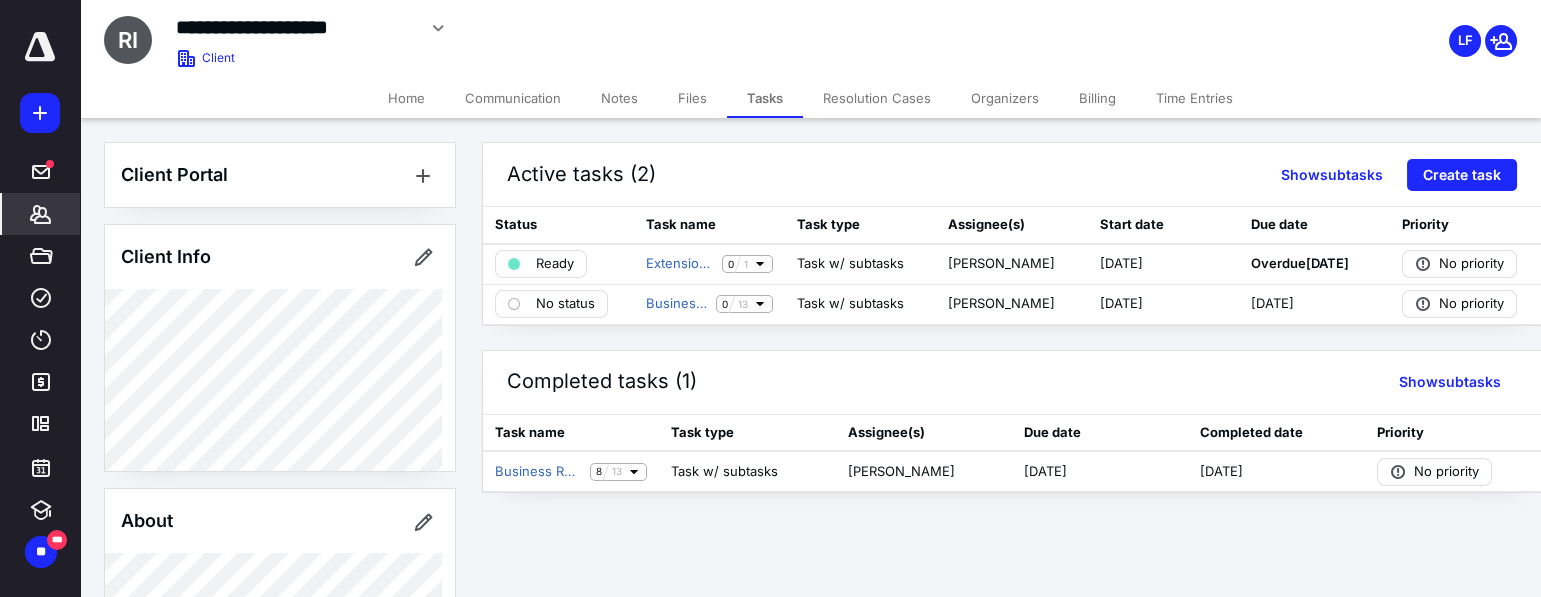 click 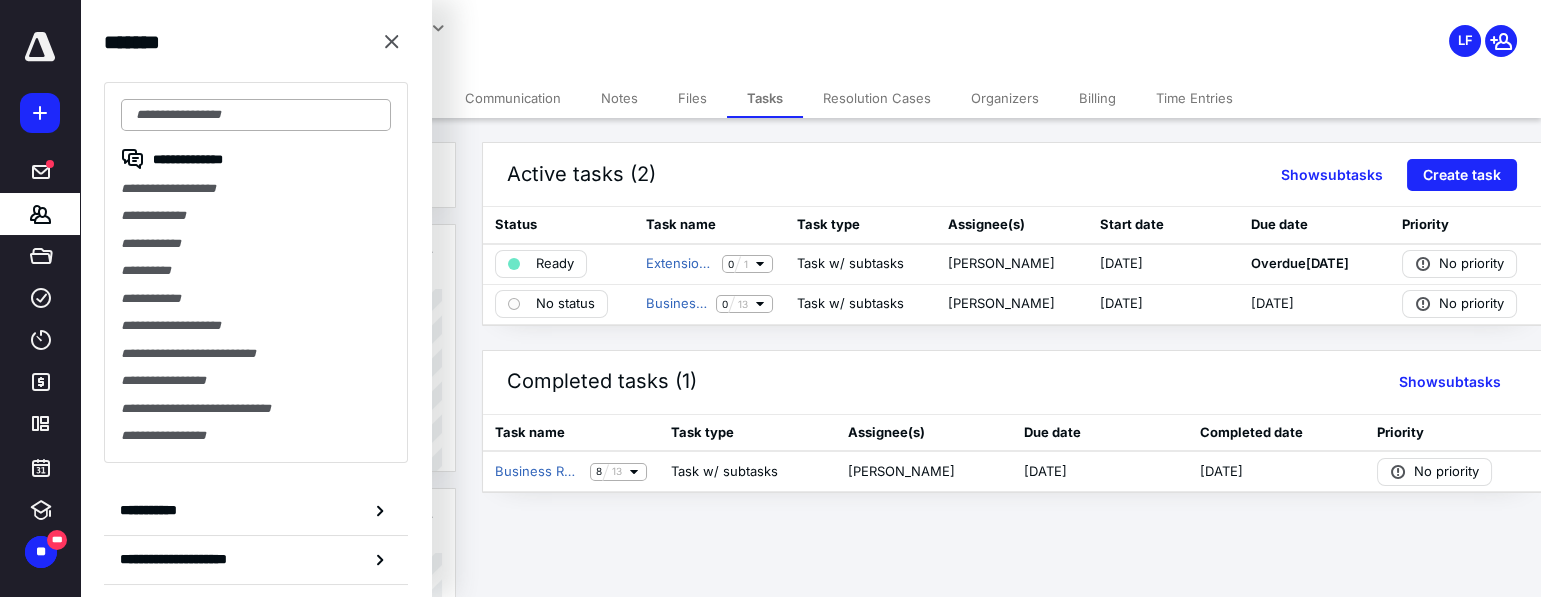 click at bounding box center [256, 115] 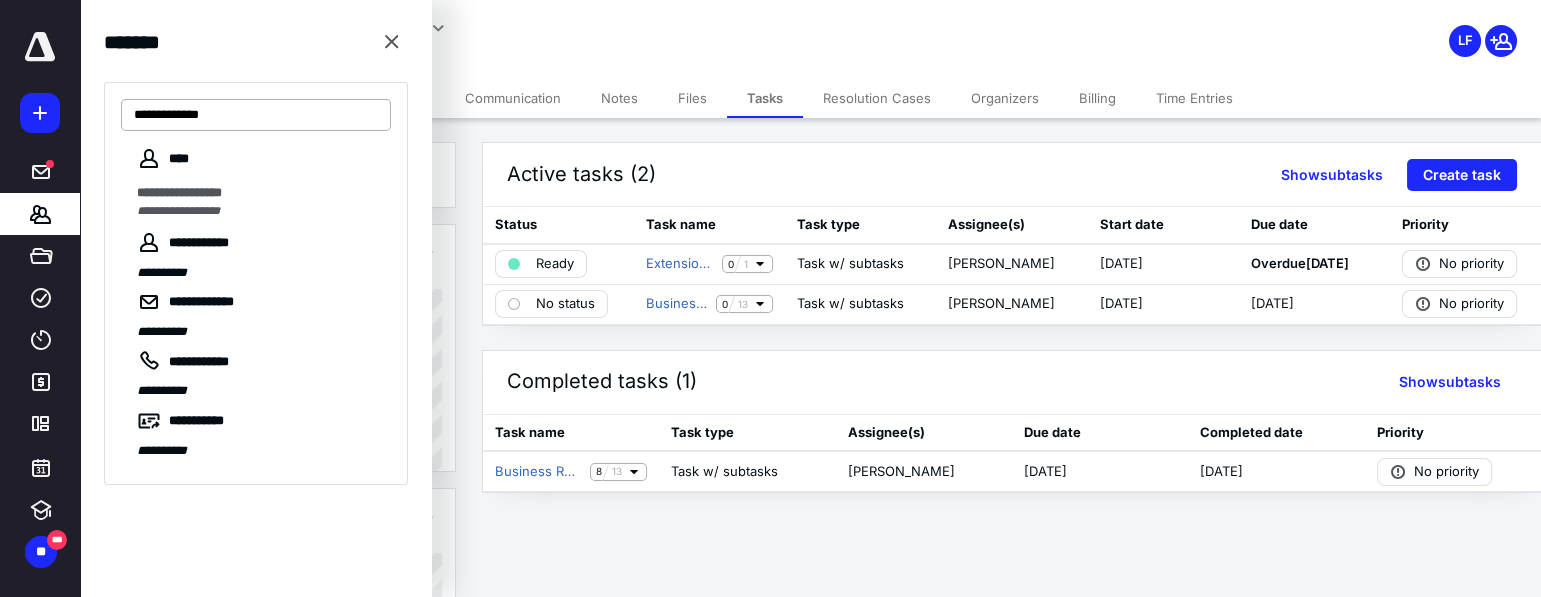 type on "**********" 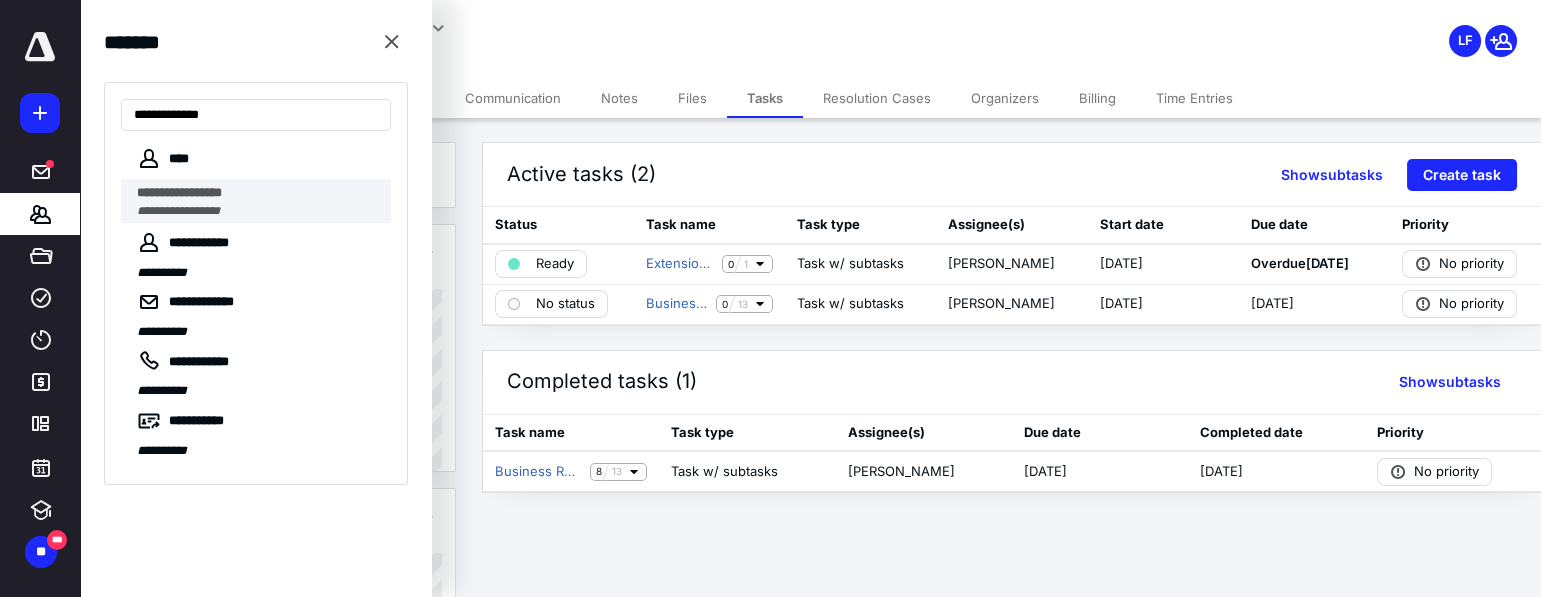 click on "**********" at bounding box center [179, 192] 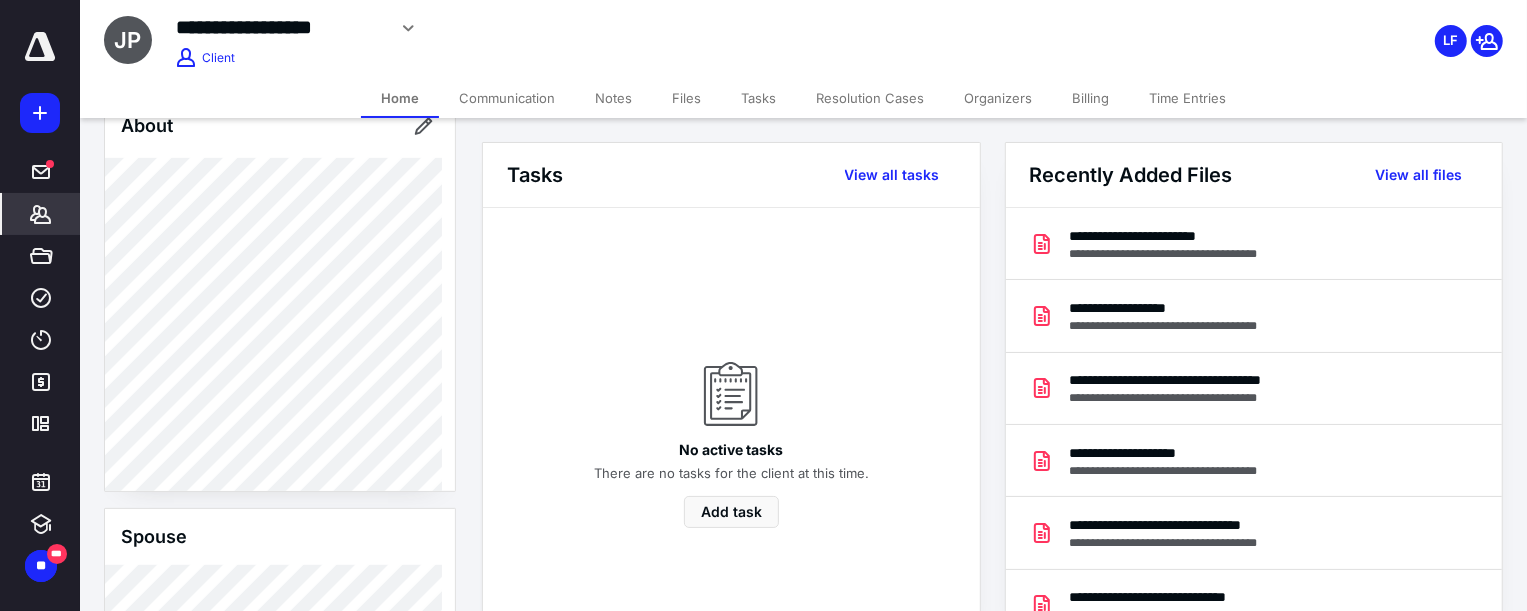 scroll, scrollTop: 1000, scrollLeft: 0, axis: vertical 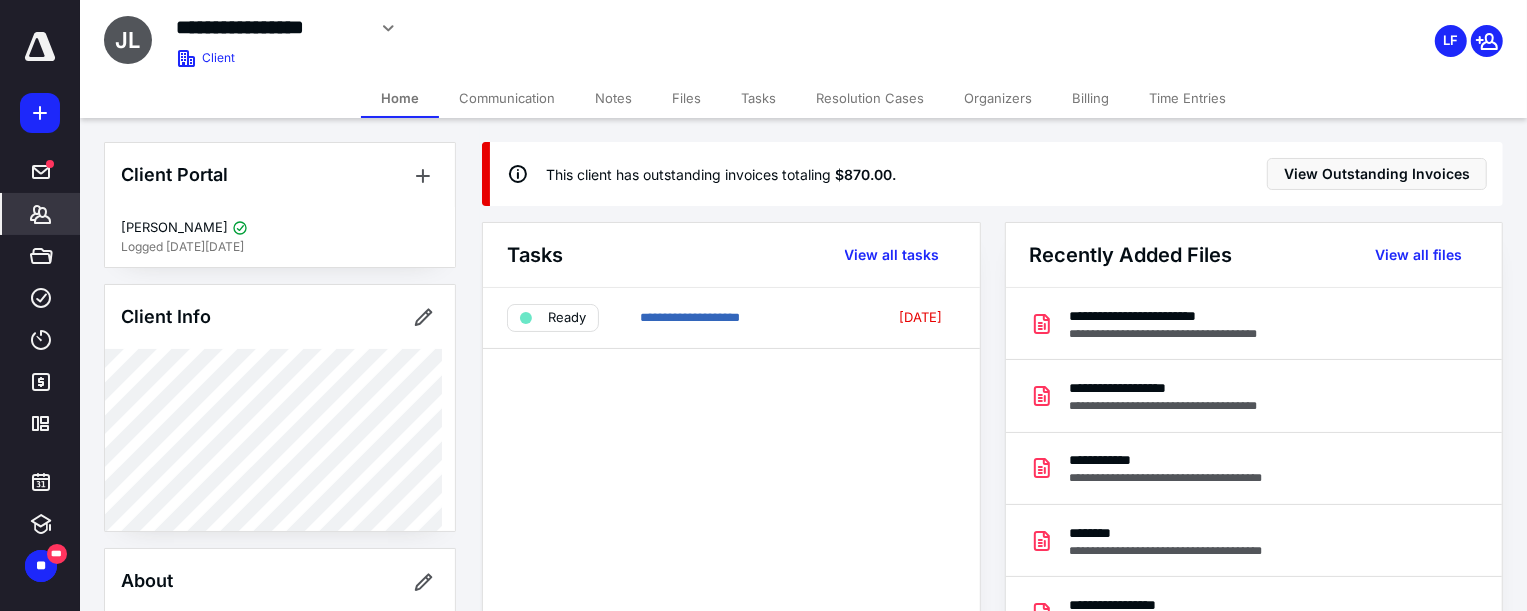 click on "Billing" at bounding box center (1090, 98) 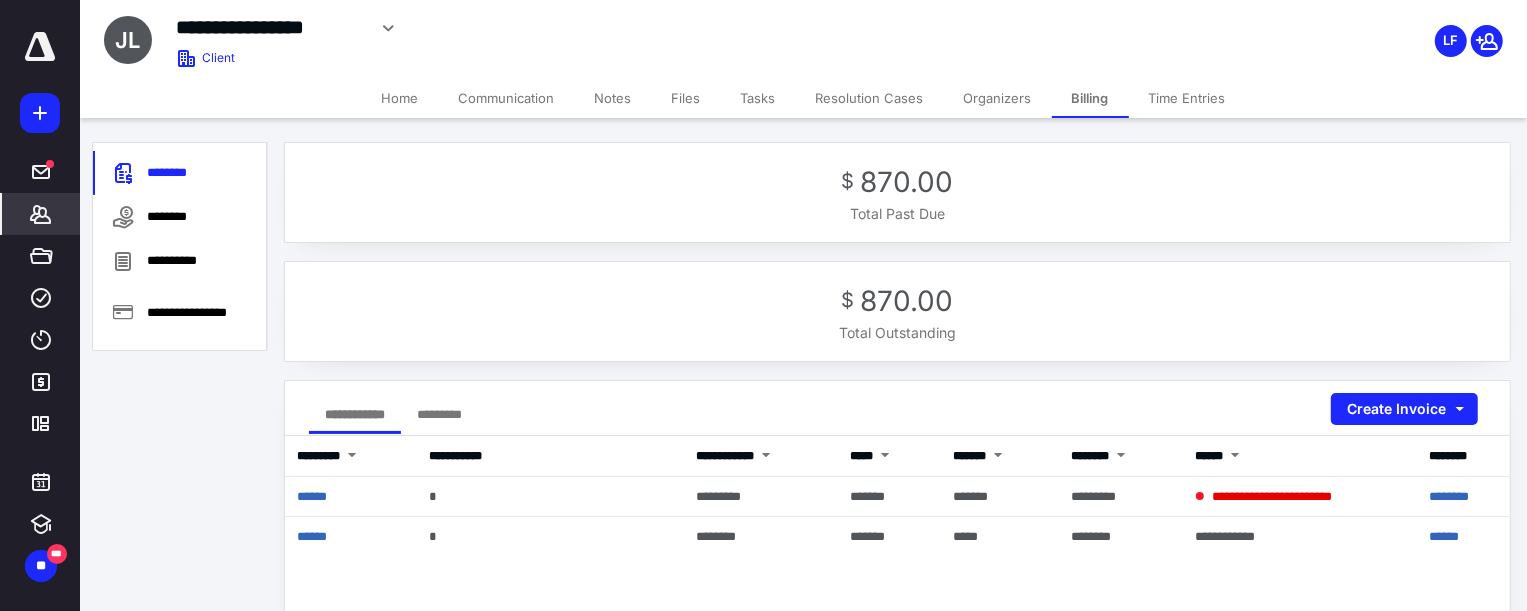 click on "Home" at bounding box center [400, 98] 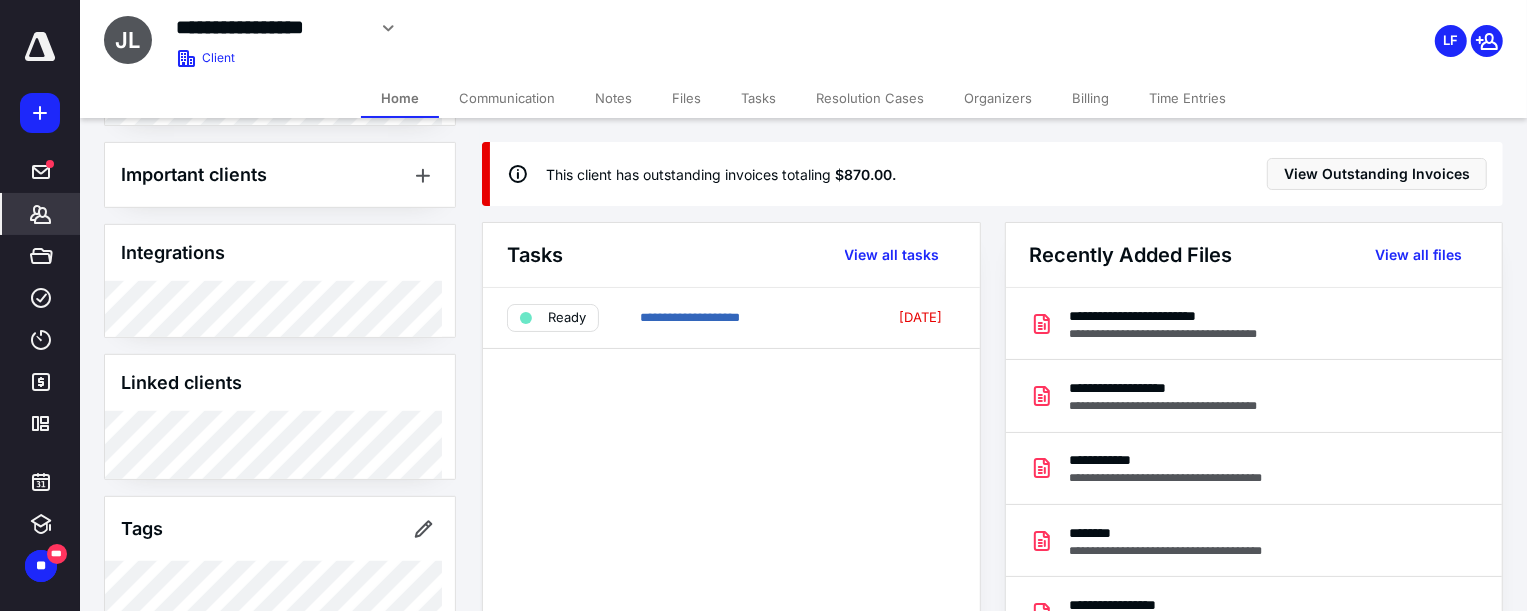 scroll, scrollTop: 790, scrollLeft: 0, axis: vertical 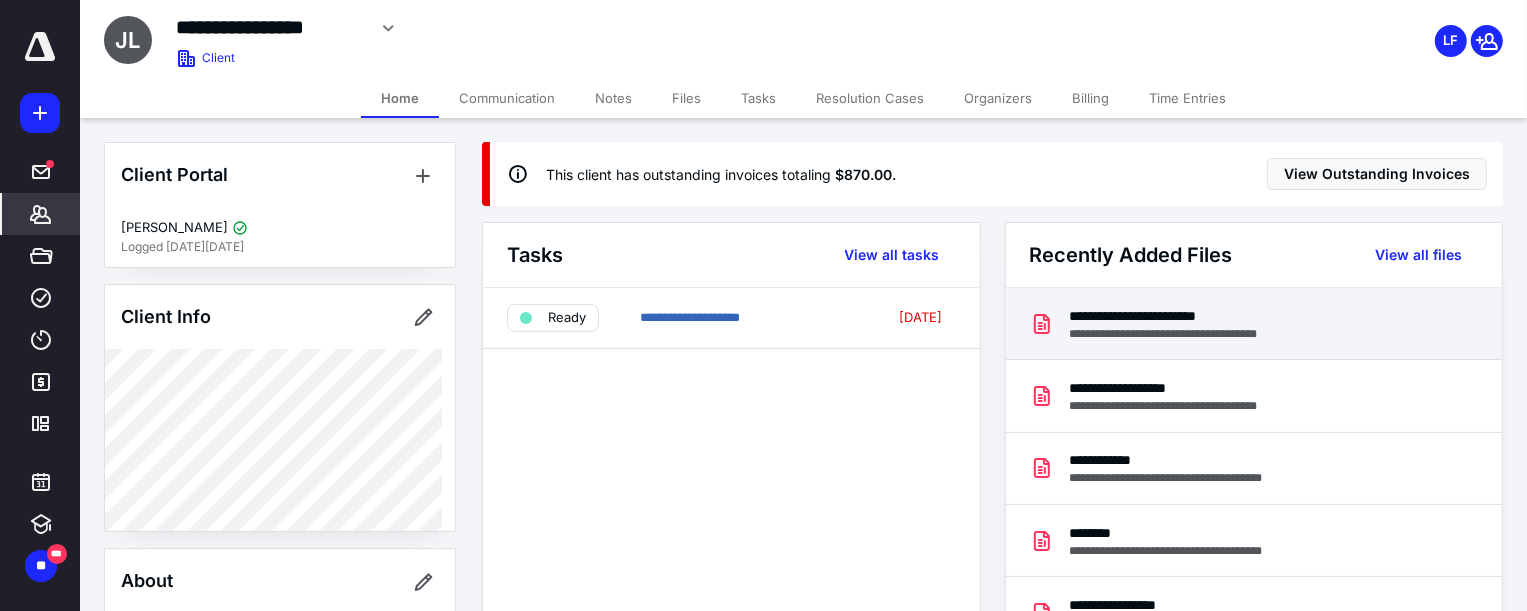 click on "**********" at bounding box center (1186, 316) 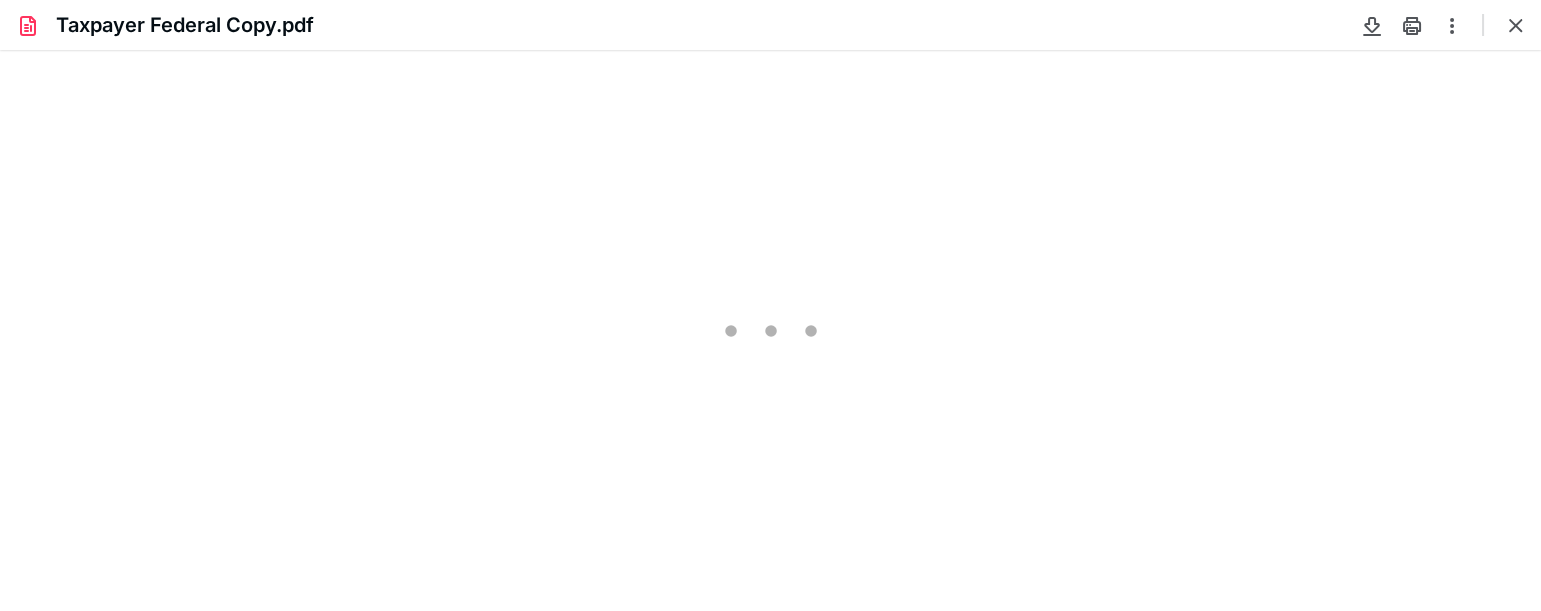 scroll, scrollTop: 0, scrollLeft: 0, axis: both 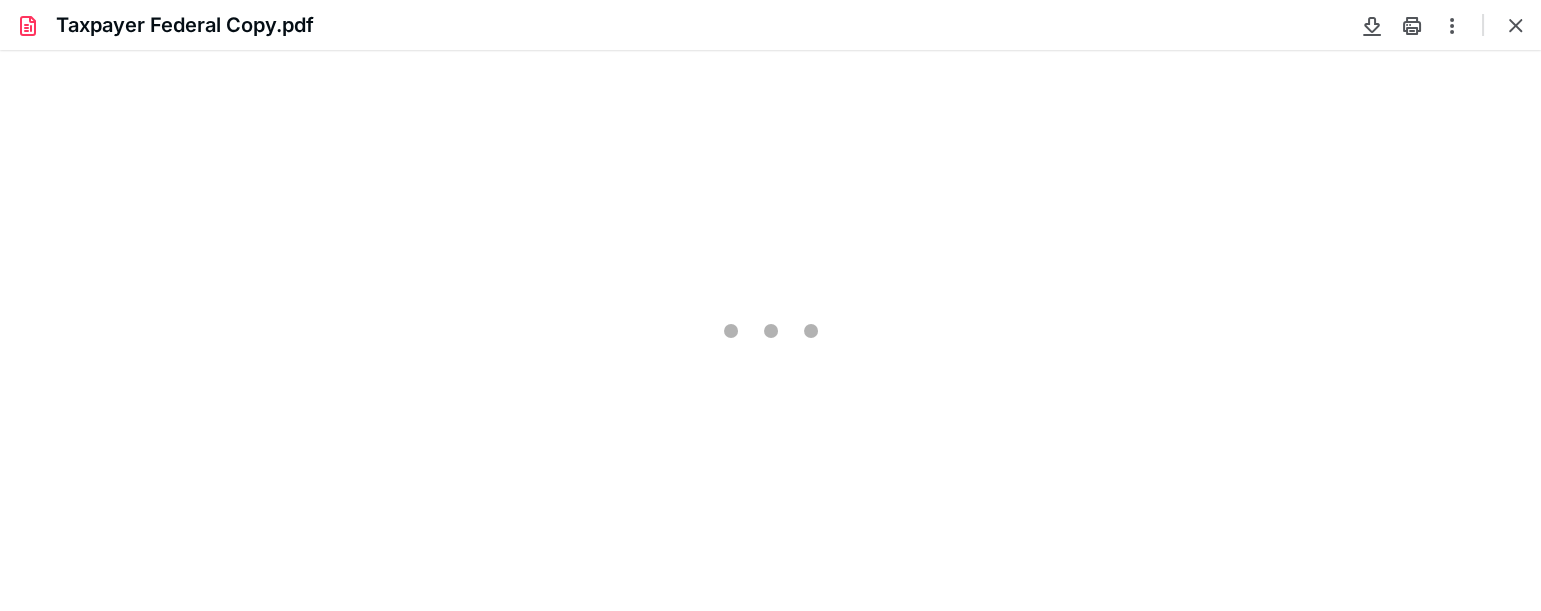 type on "66" 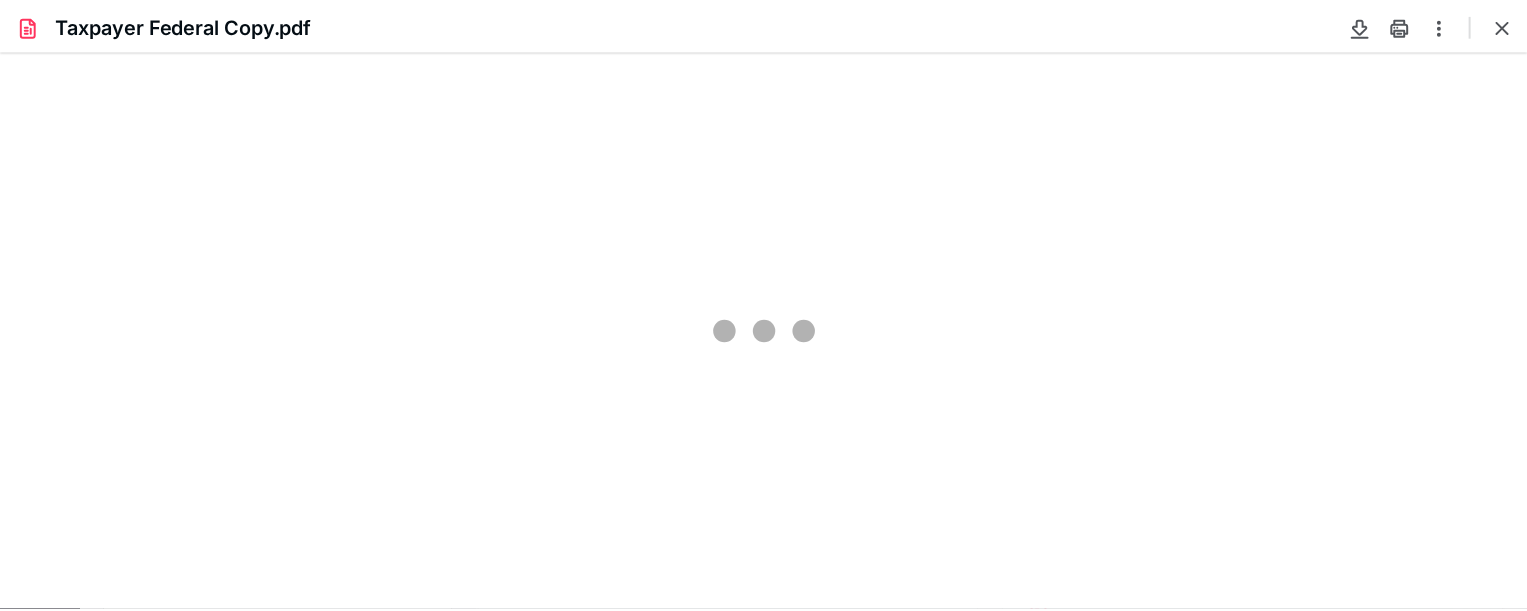 scroll, scrollTop: 39, scrollLeft: 0, axis: vertical 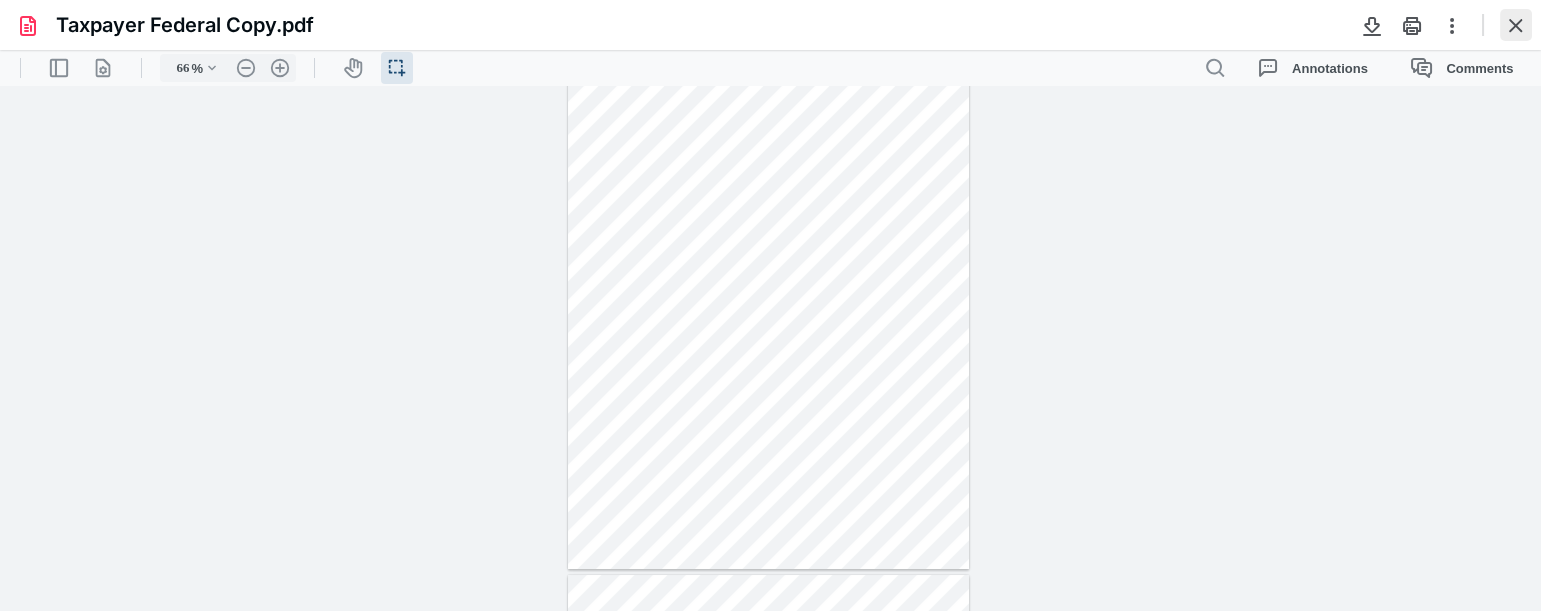 click at bounding box center [1516, 25] 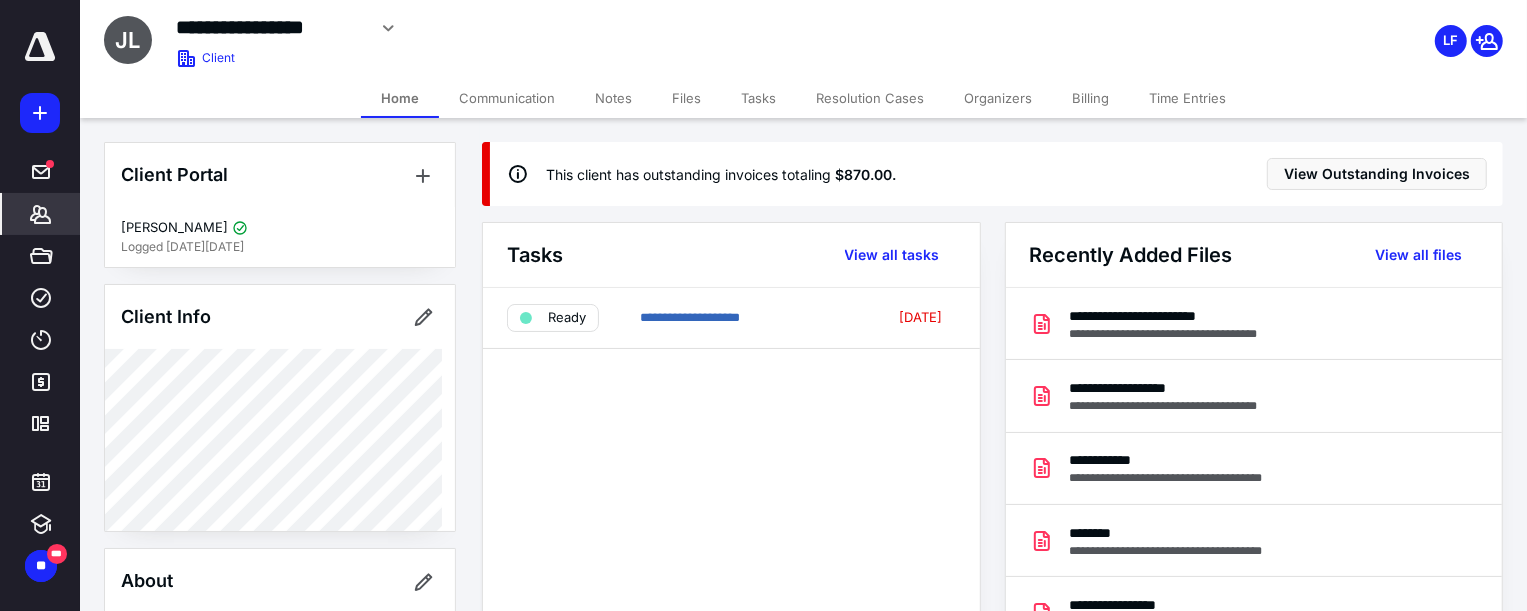 click on "Billing" at bounding box center [1090, 98] 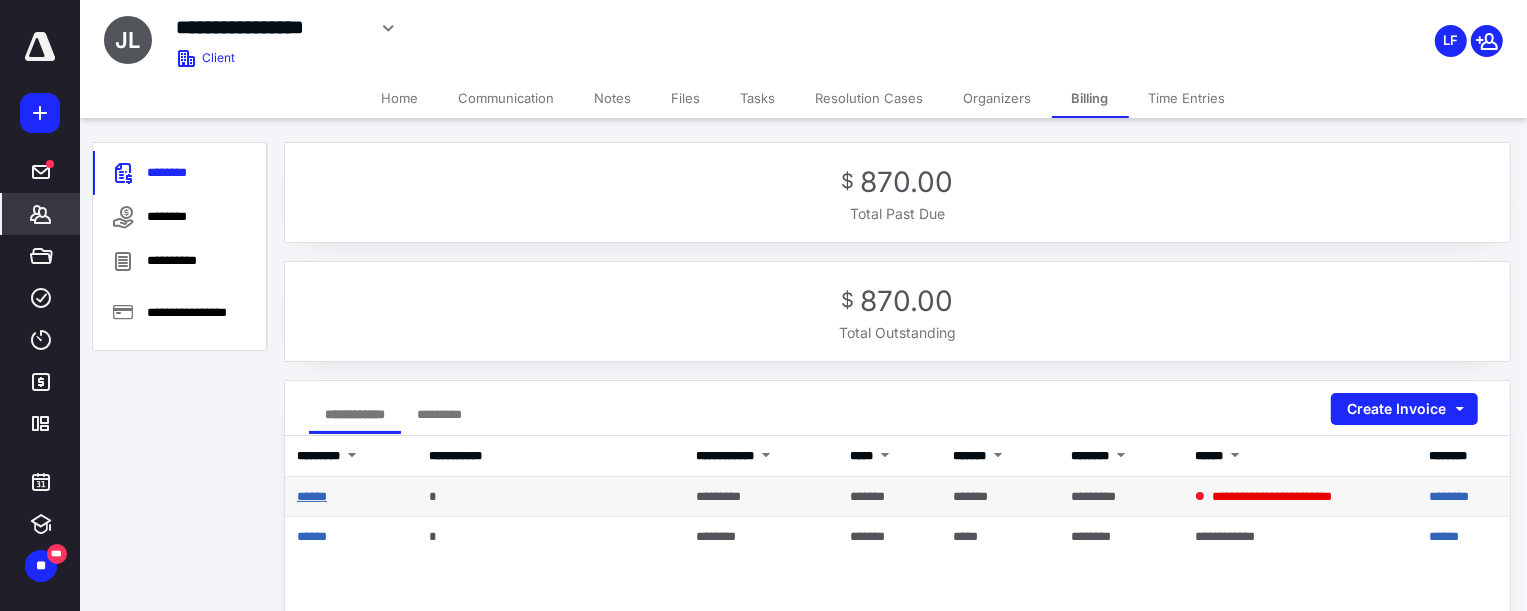 click on "******" at bounding box center [312, 496] 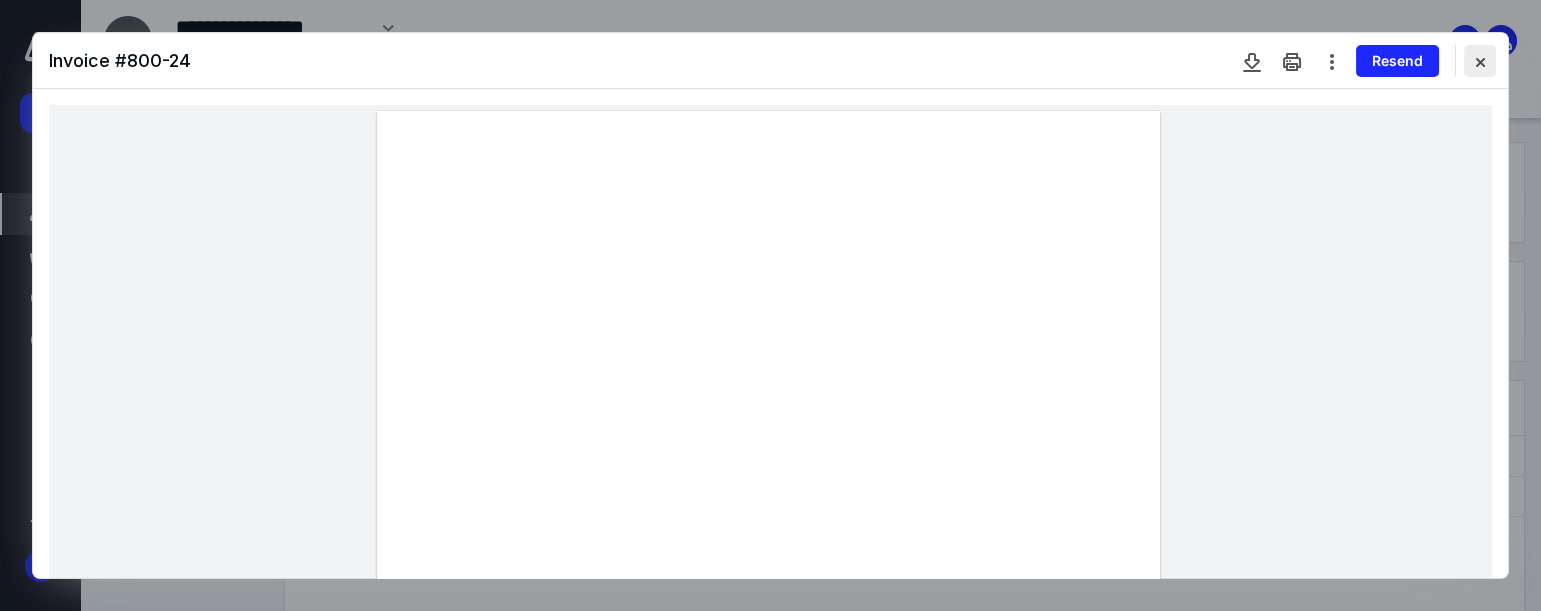 click at bounding box center [1480, 61] 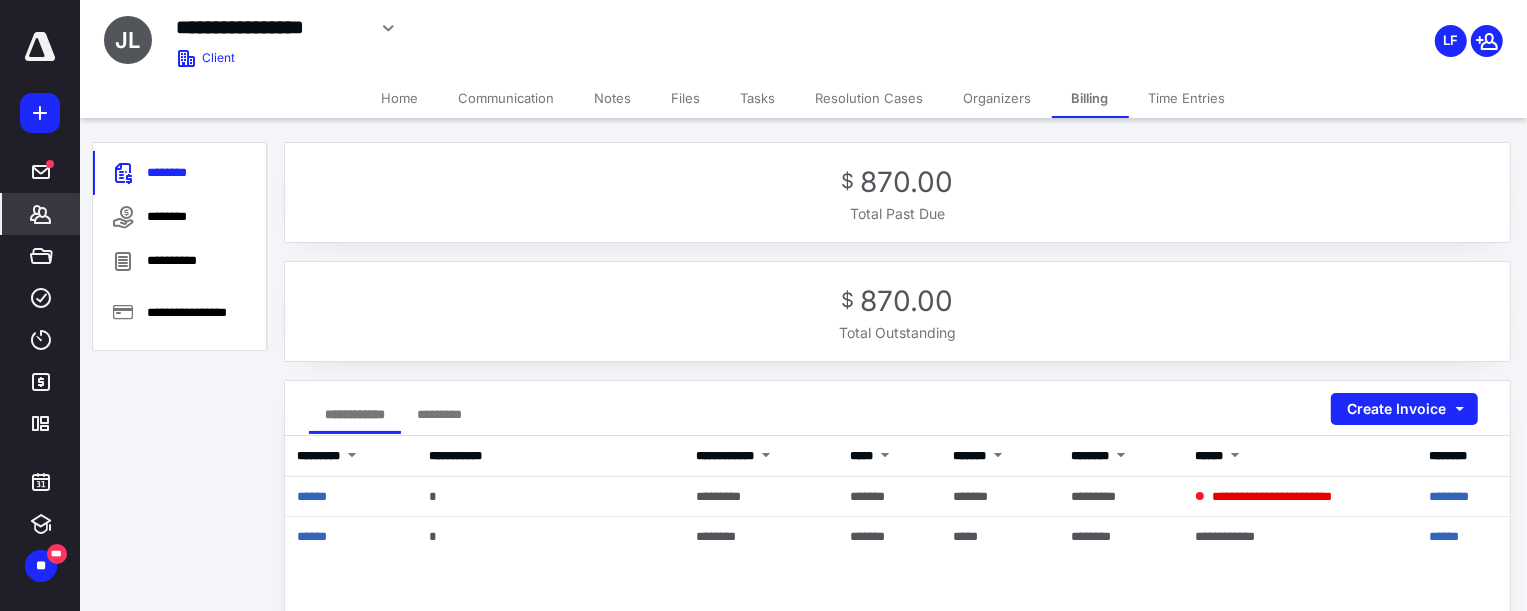 click on "Files" at bounding box center (686, 98) 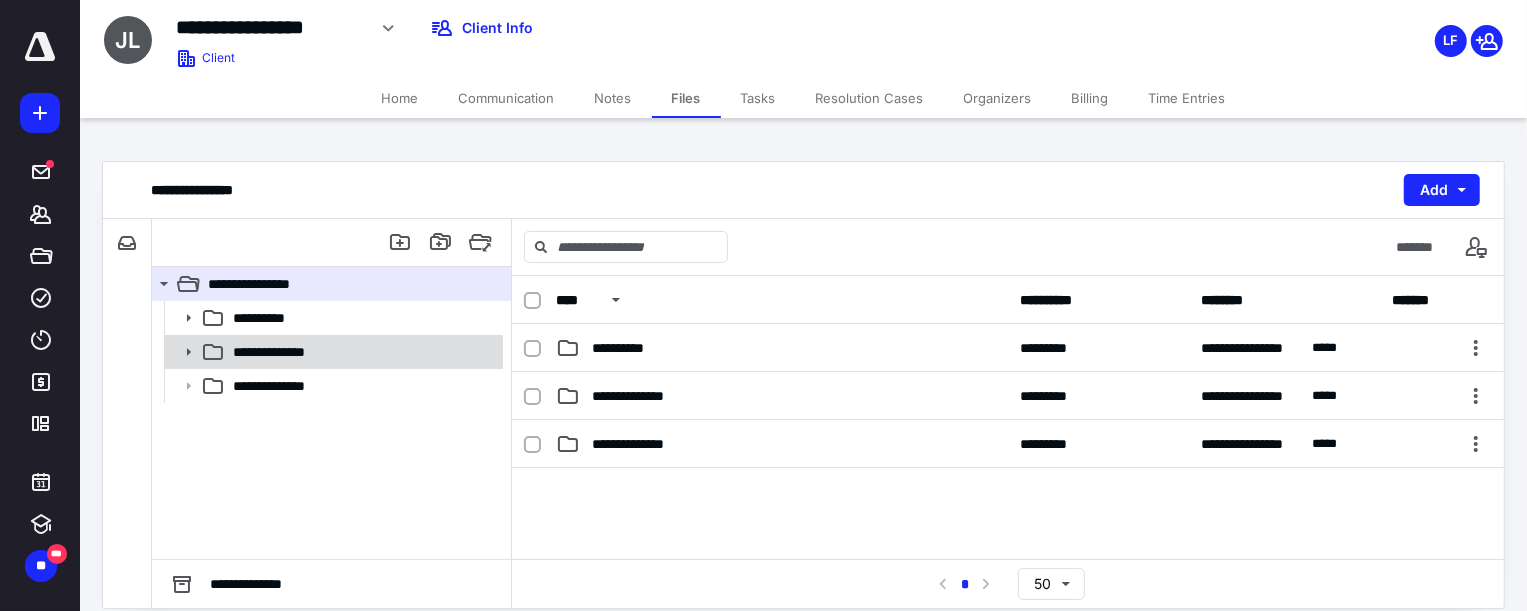 click 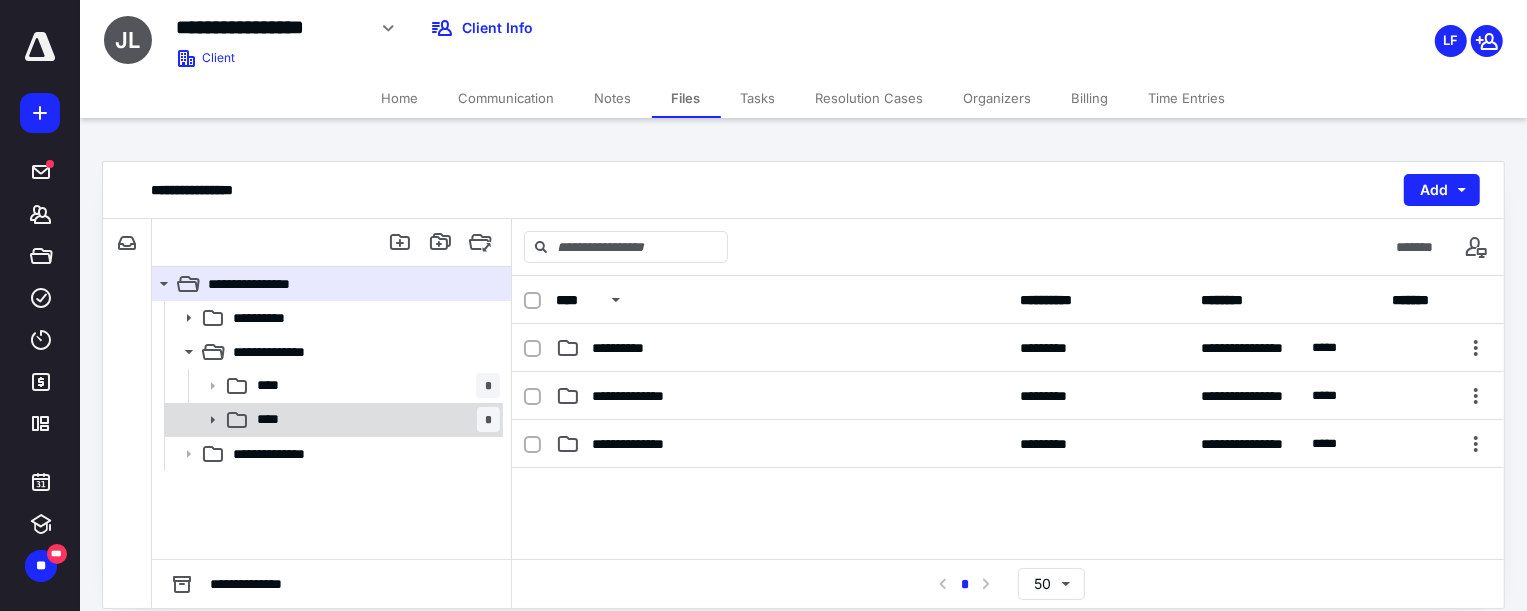 click on "****" at bounding box center [274, 419] 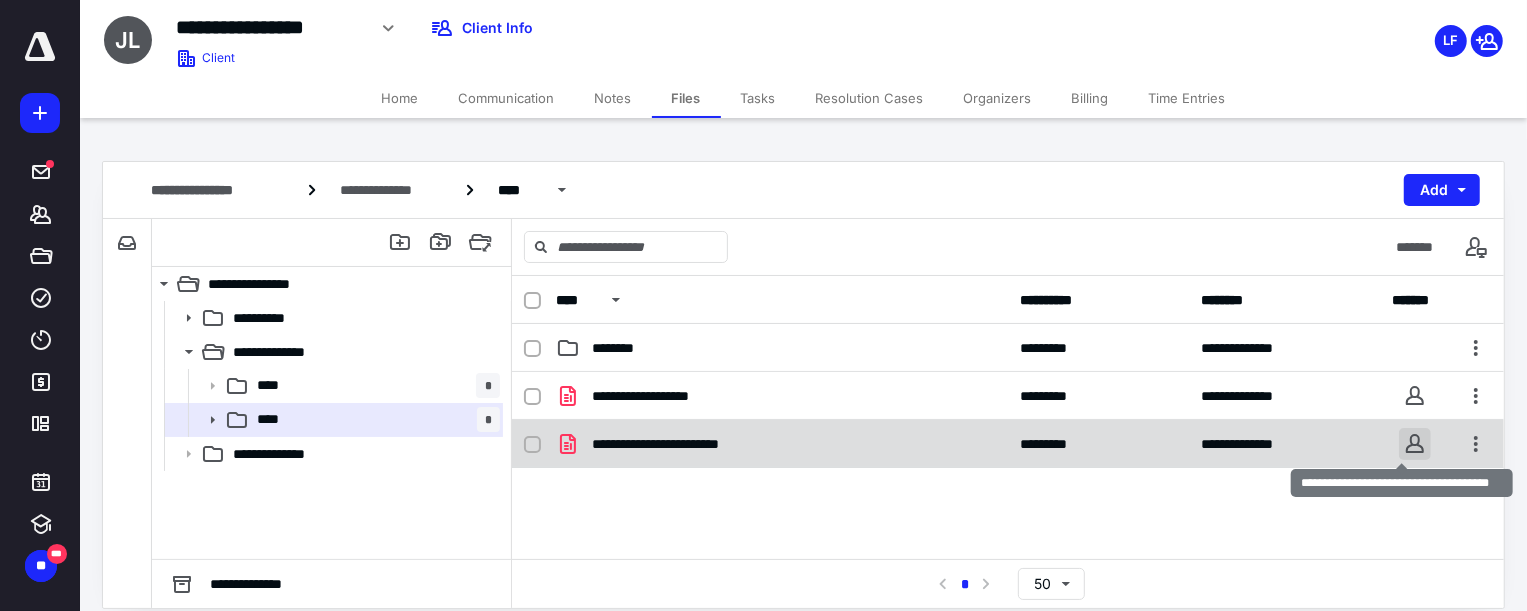 click at bounding box center [1415, 444] 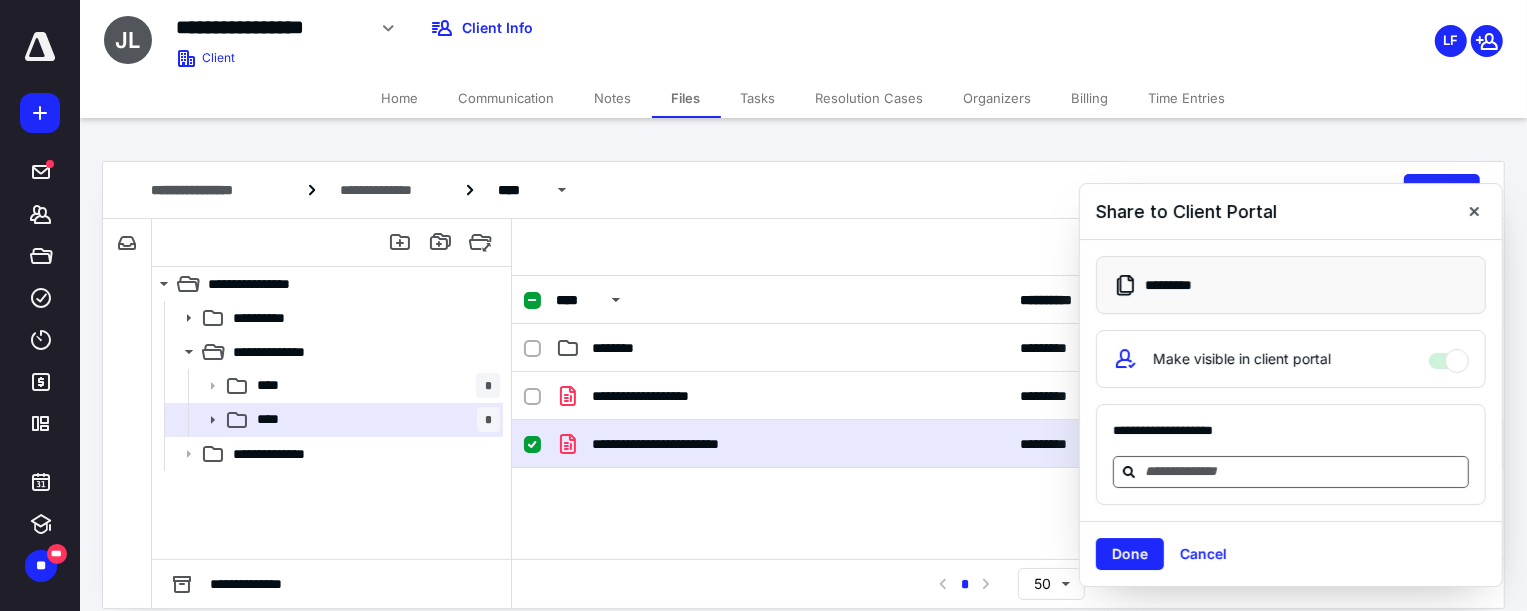 click at bounding box center (1303, 471) 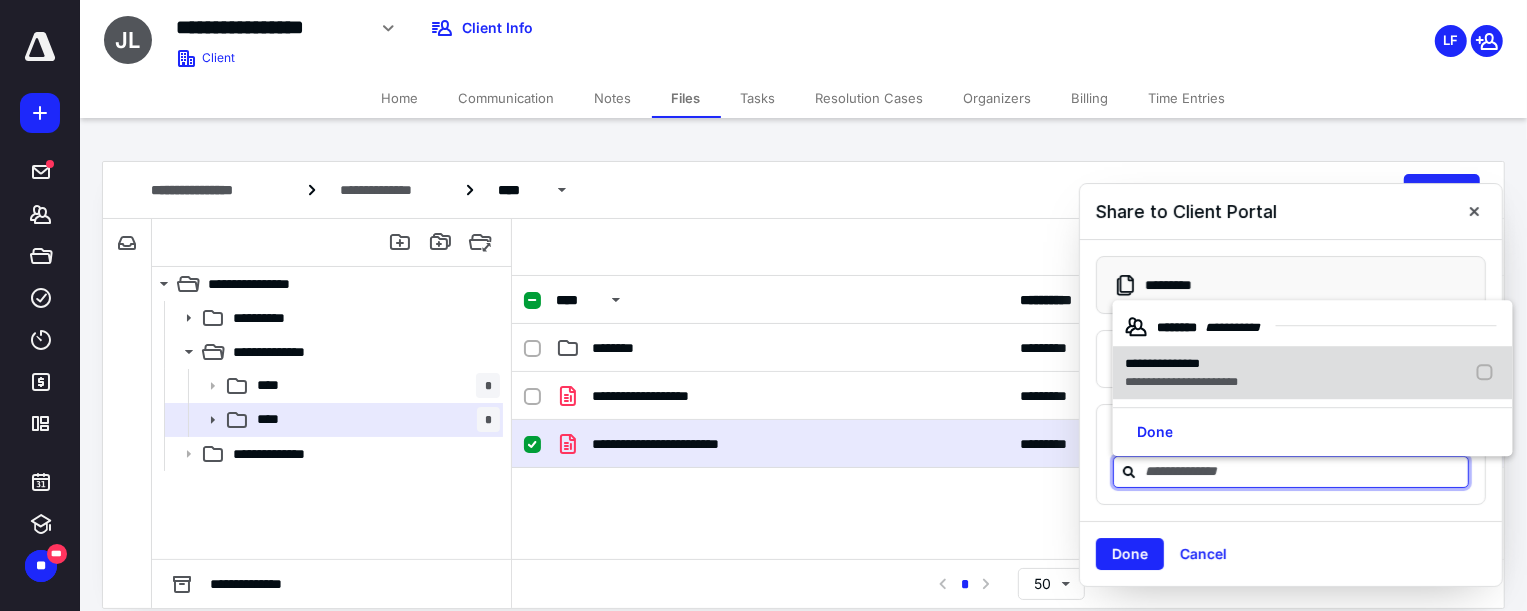 click on "**********" at bounding box center (1181, 383) 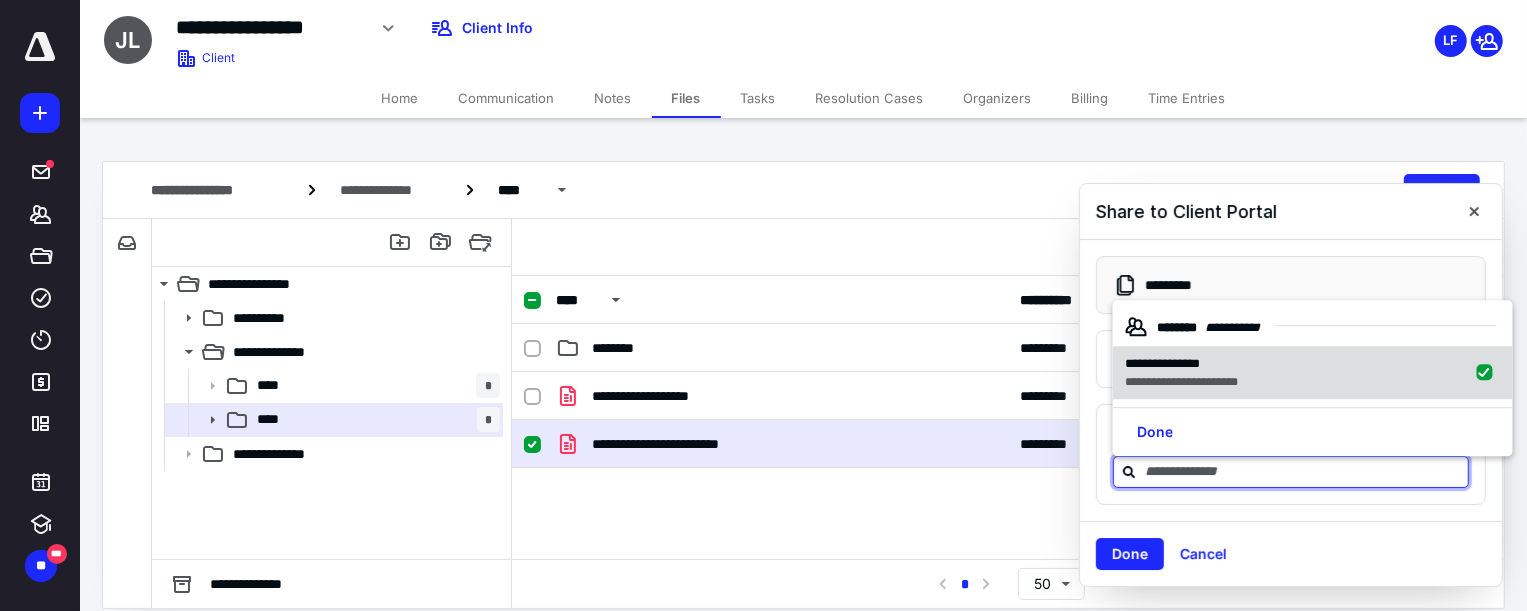 checkbox on "true" 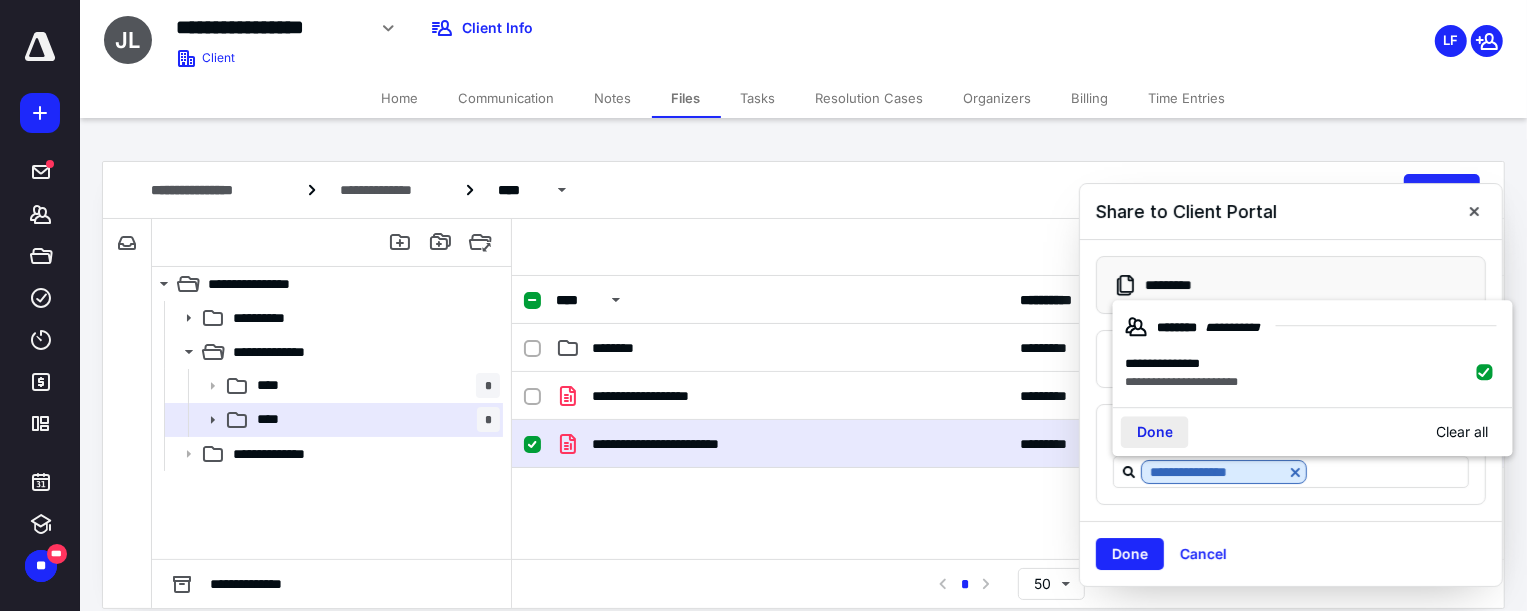 click on "Done" at bounding box center [1155, 433] 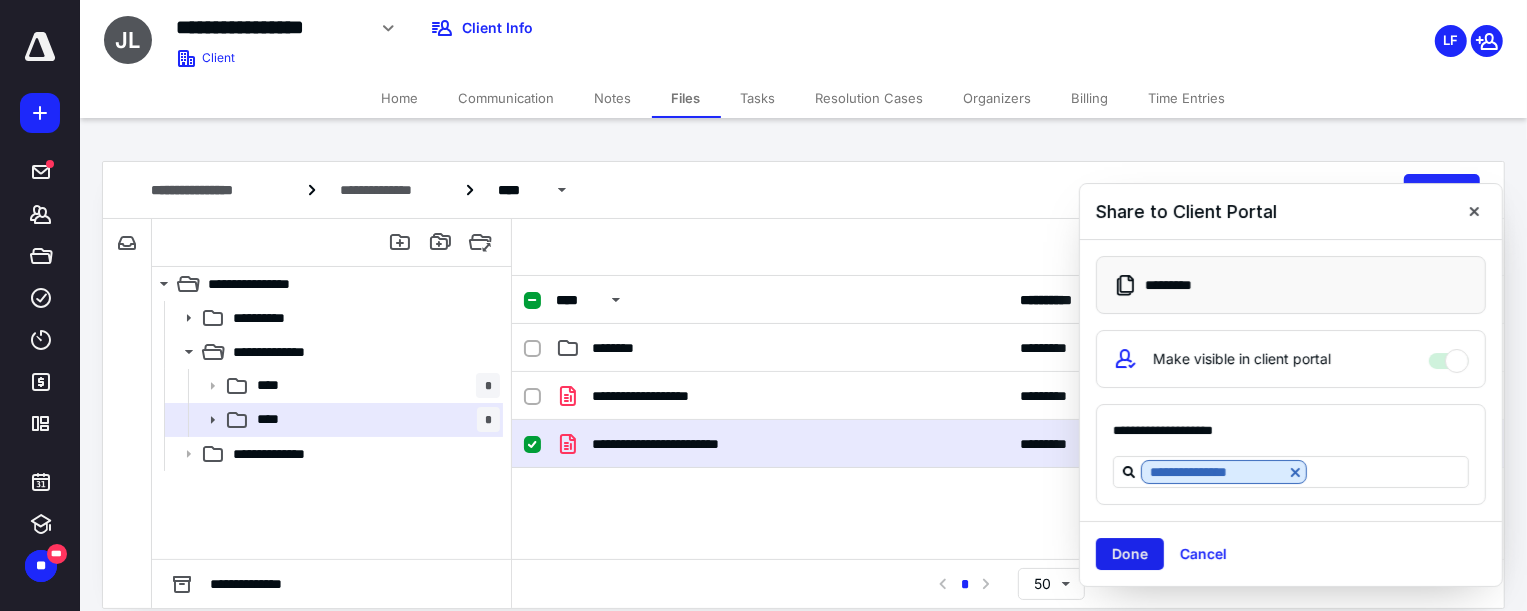 click on "Done" at bounding box center (1130, 554) 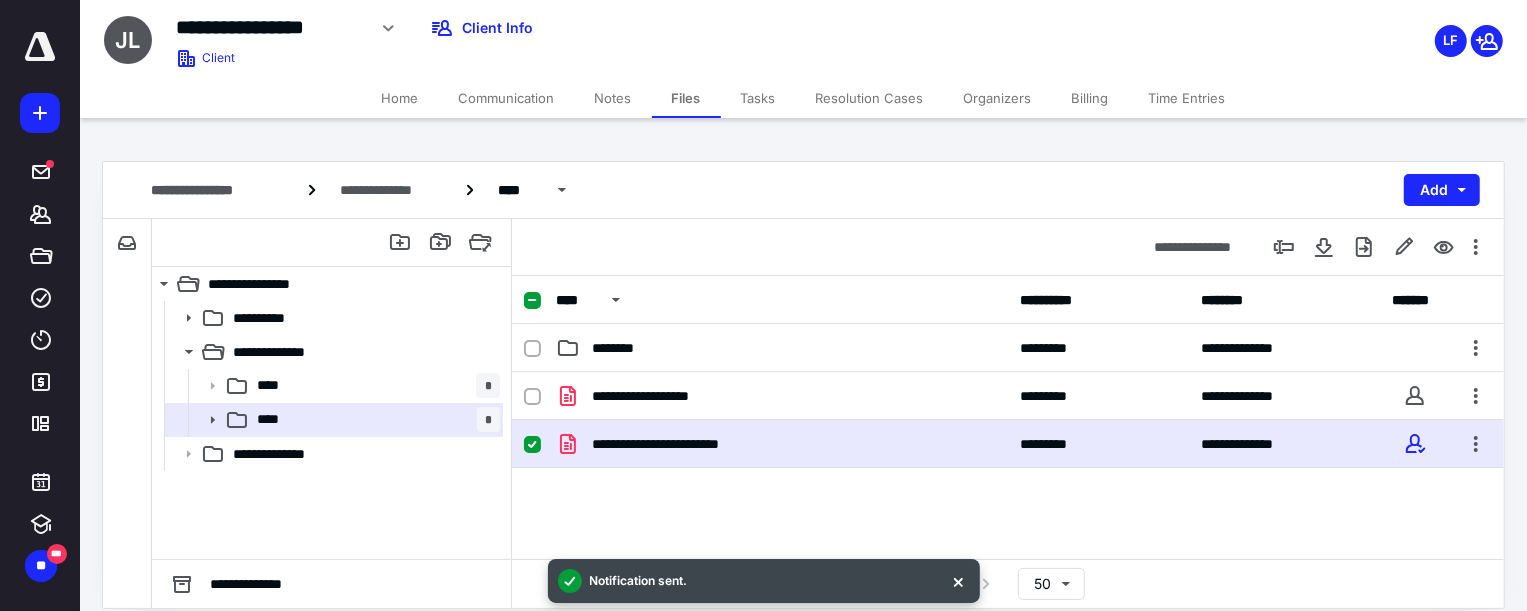 click on "Home" at bounding box center (400, 98) 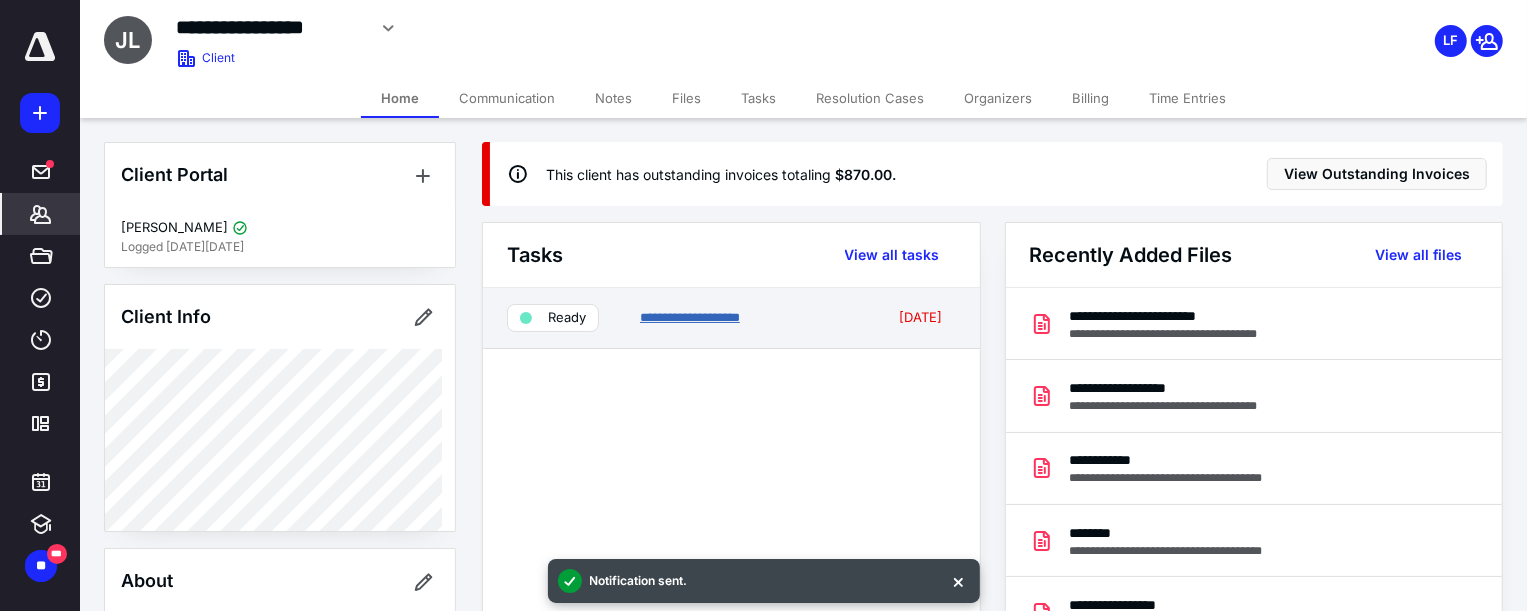click on "**********" at bounding box center [690, 317] 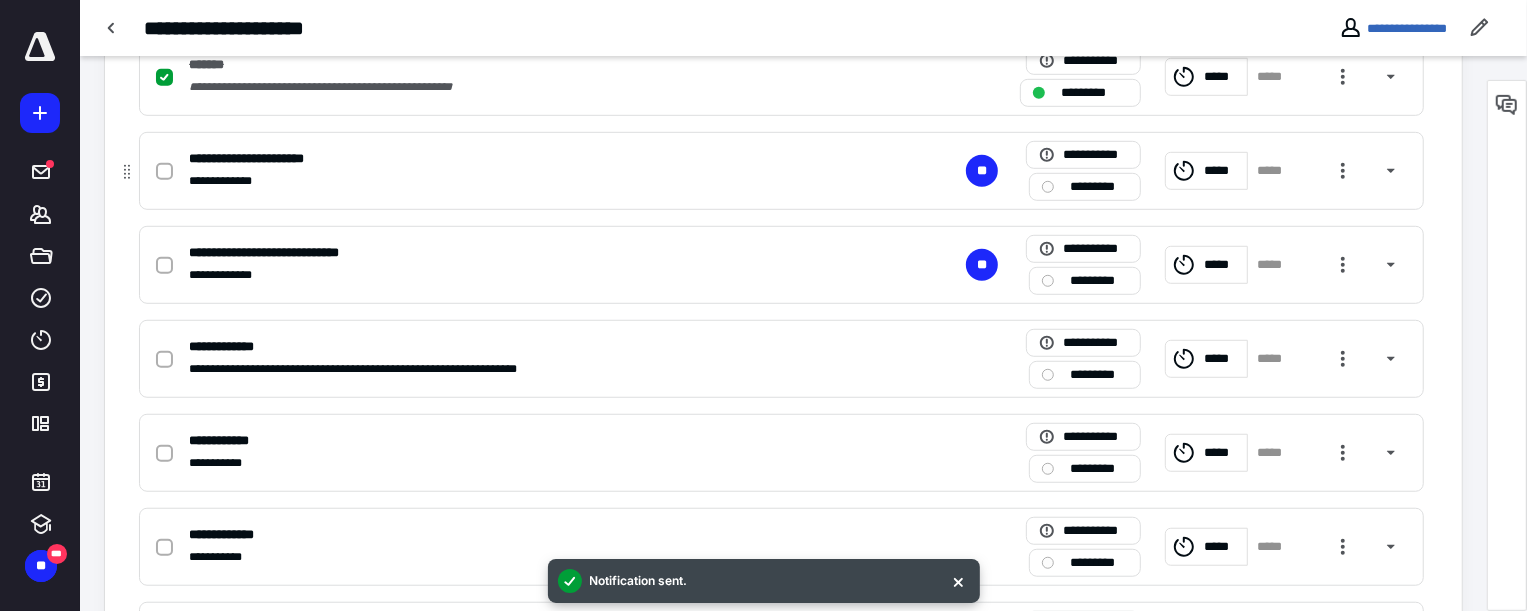 scroll, scrollTop: 909, scrollLeft: 0, axis: vertical 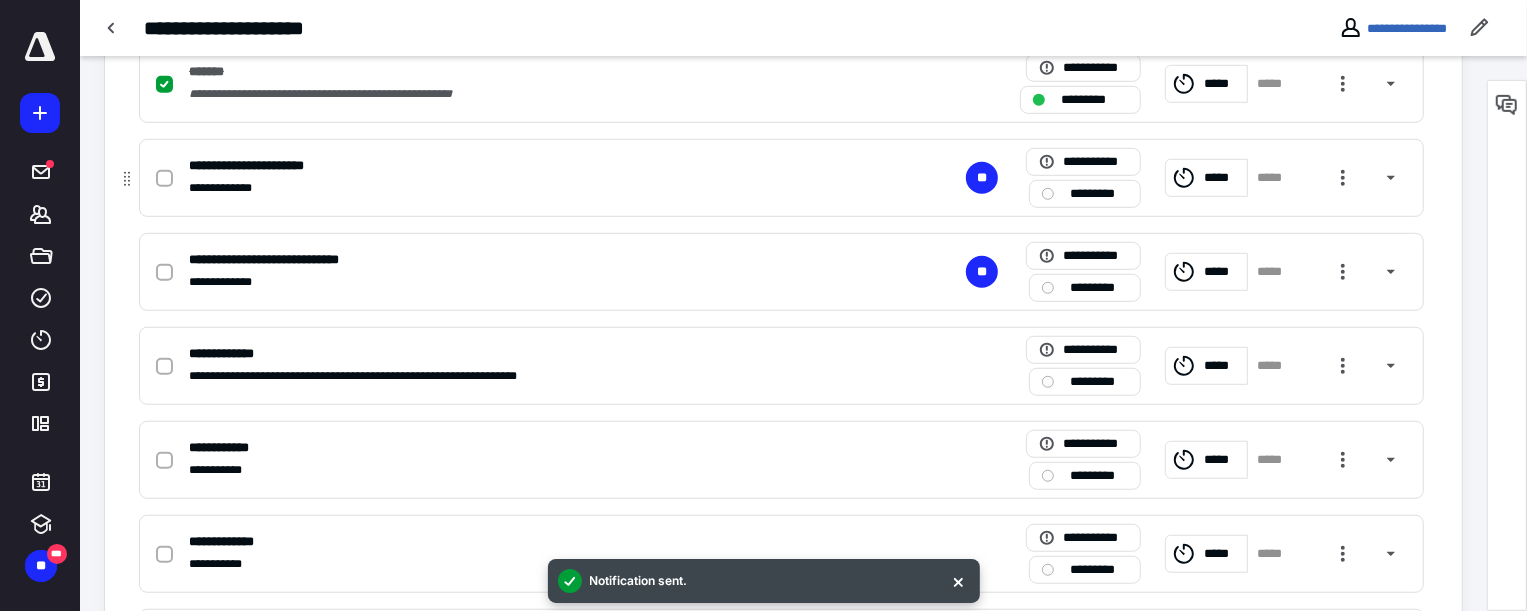 click at bounding box center [164, 179] 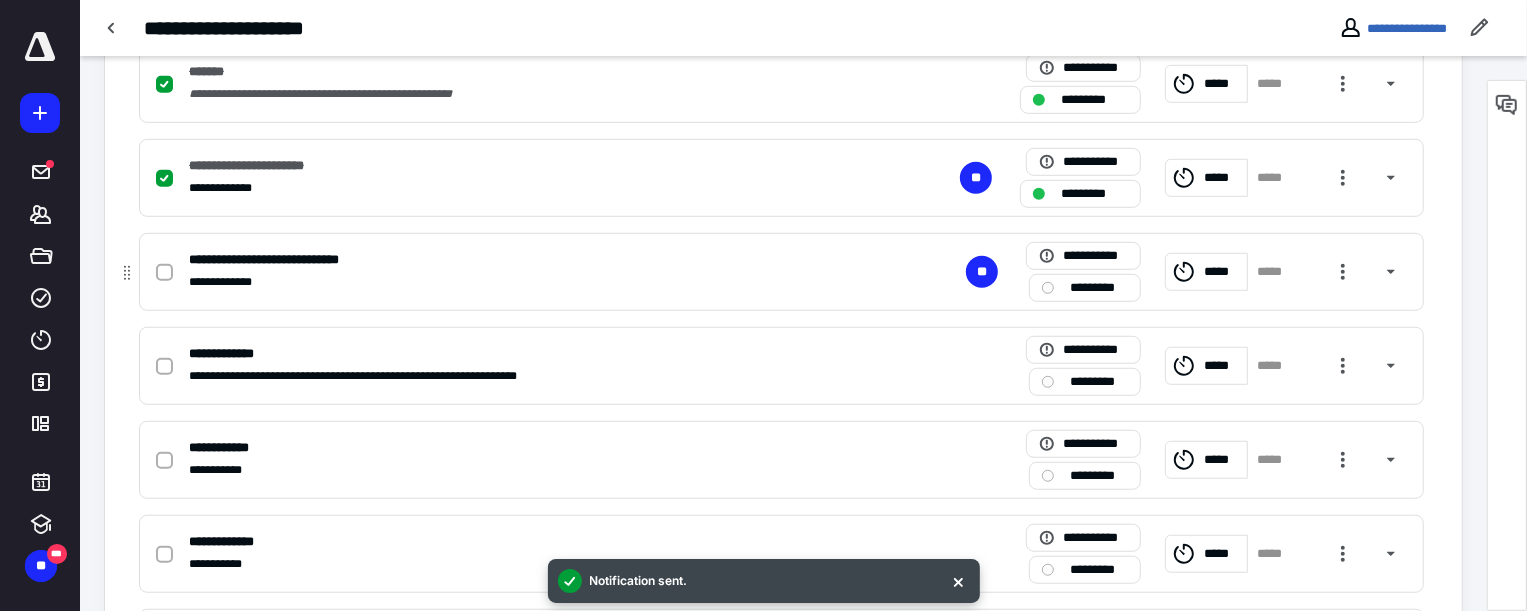 click 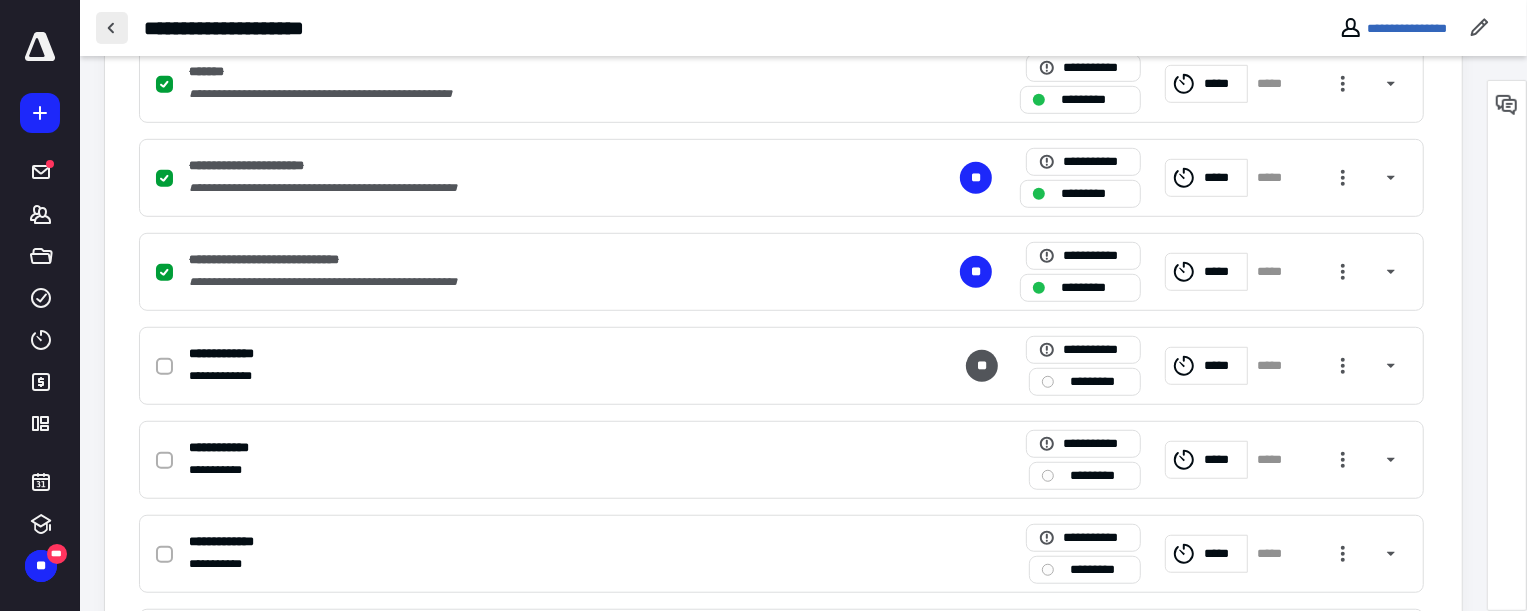 click at bounding box center (112, 28) 